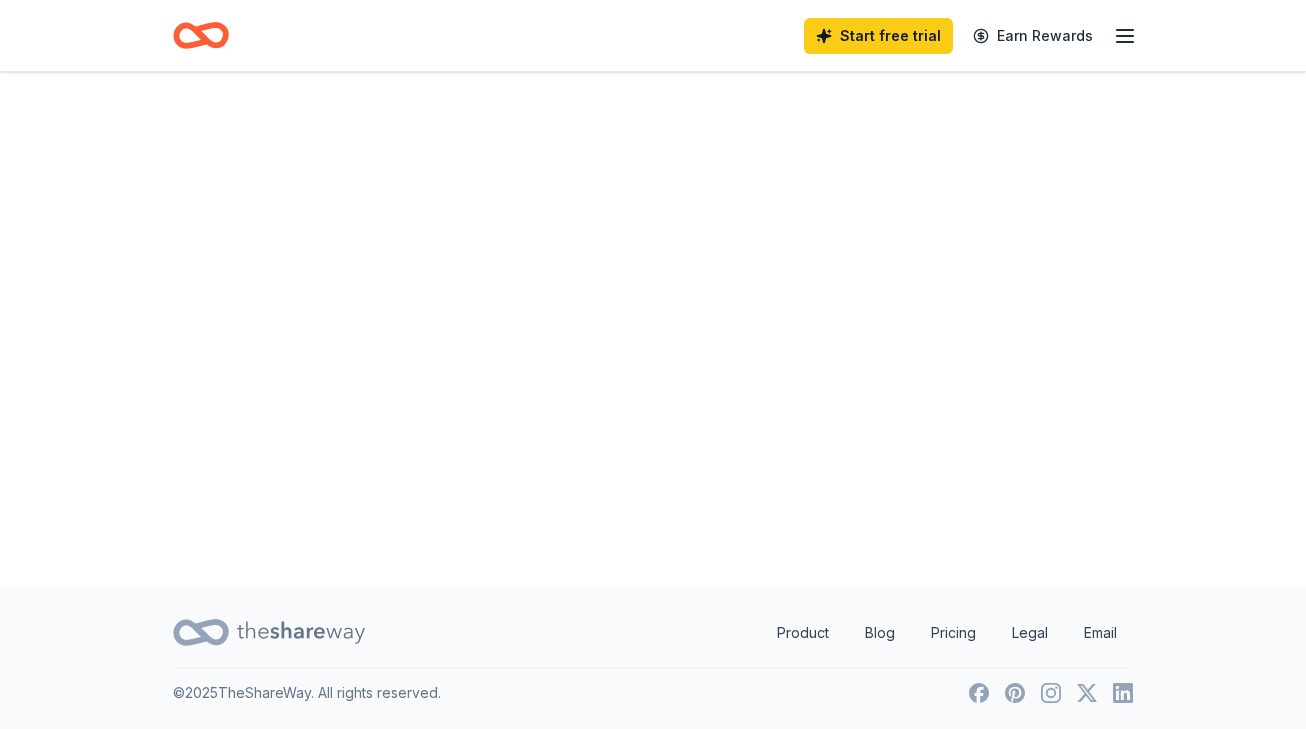 scroll, scrollTop: 0, scrollLeft: 0, axis: both 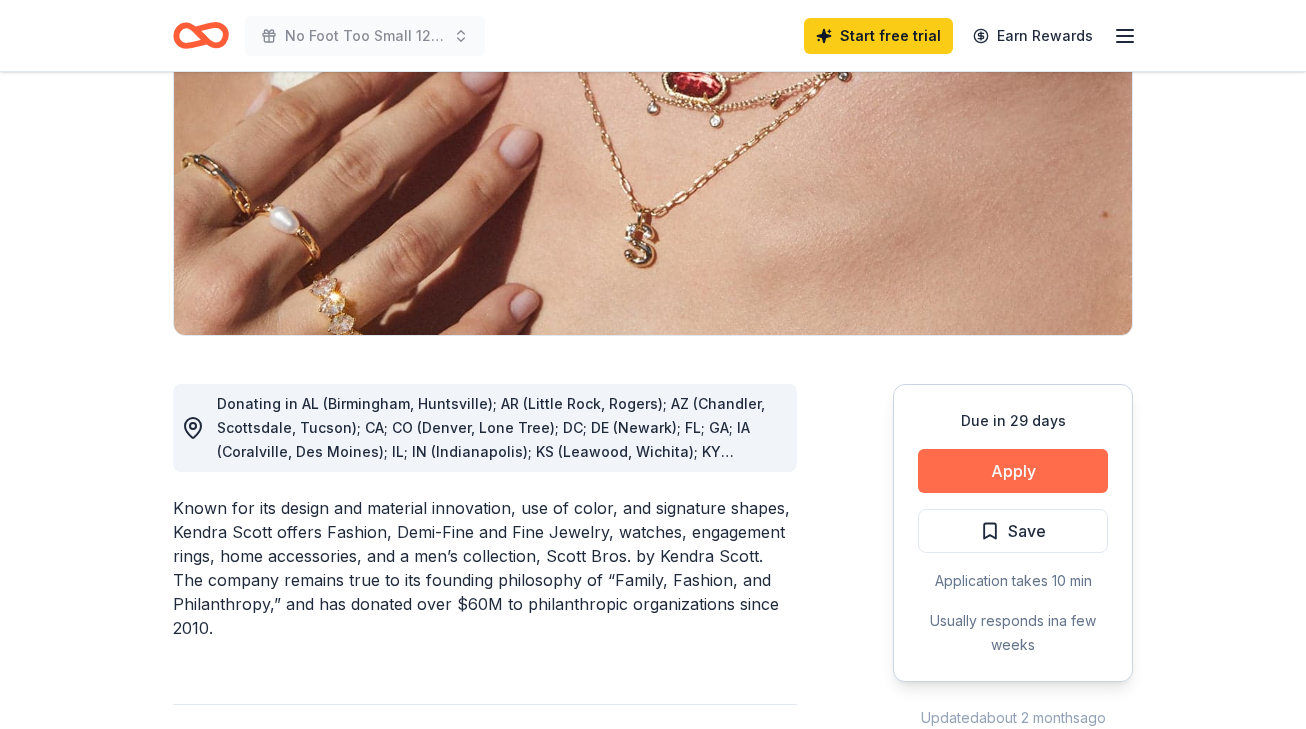 click on "Apply" at bounding box center (1013, 471) 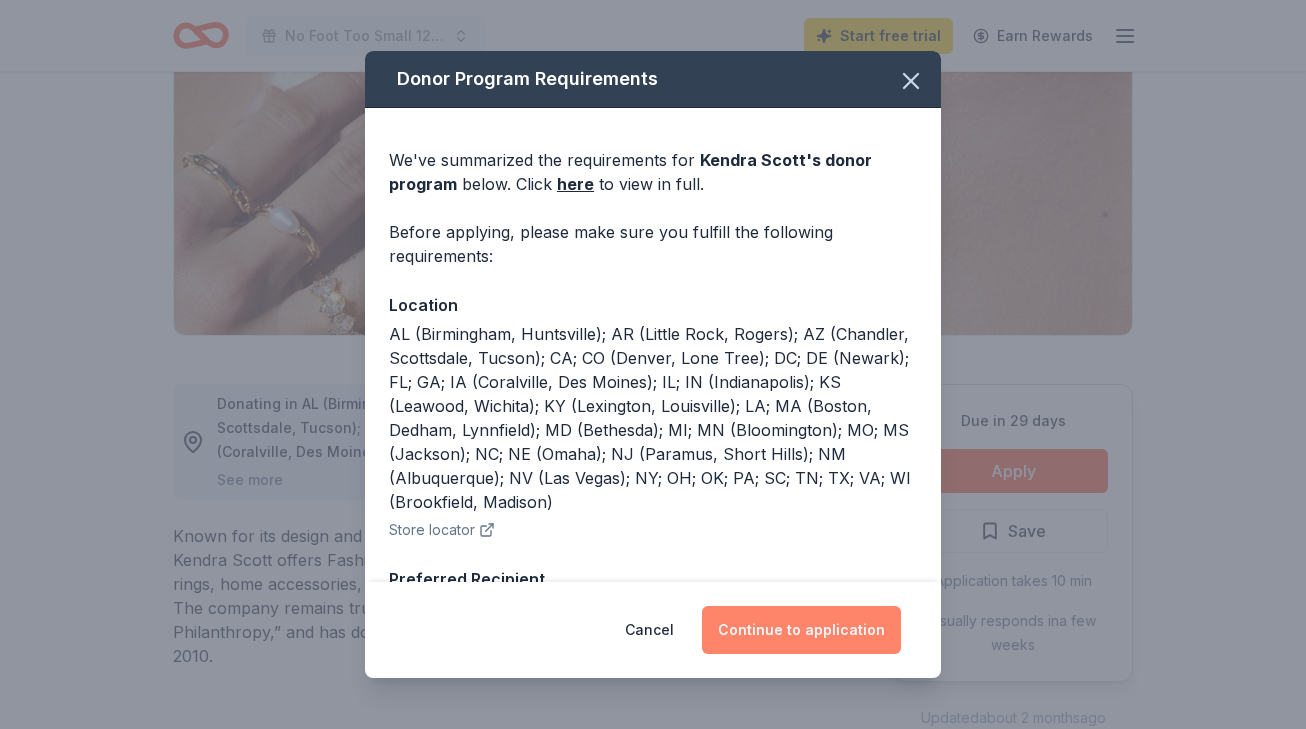 click on "Continue to application" at bounding box center (801, 630) 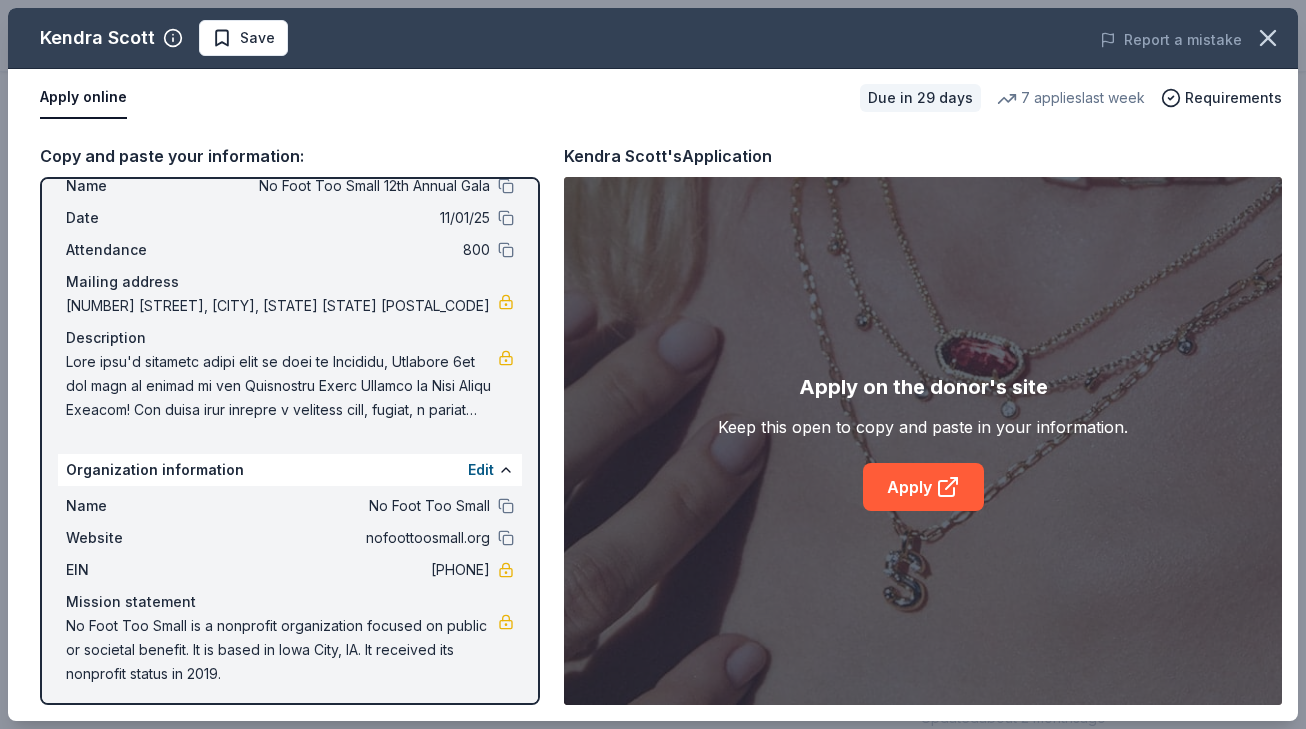 scroll, scrollTop: 68, scrollLeft: 0, axis: vertical 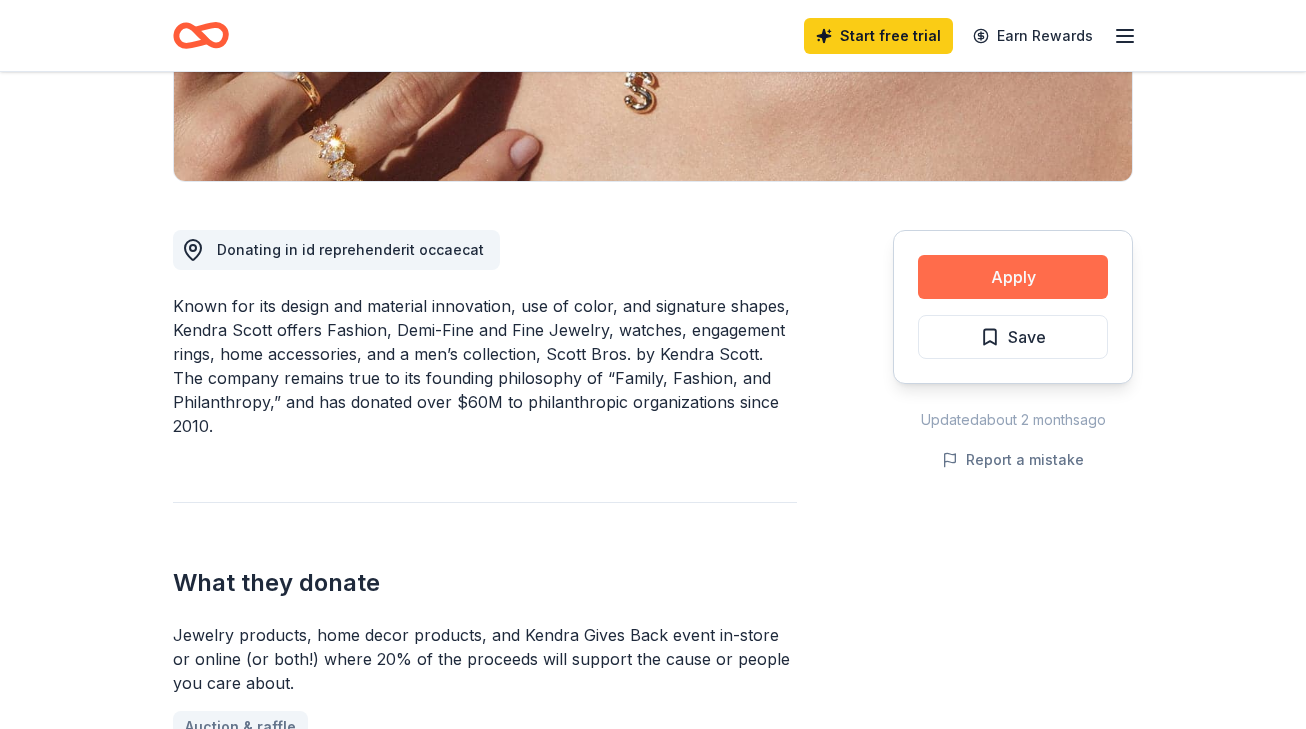 click on "Apply" at bounding box center (1013, 277) 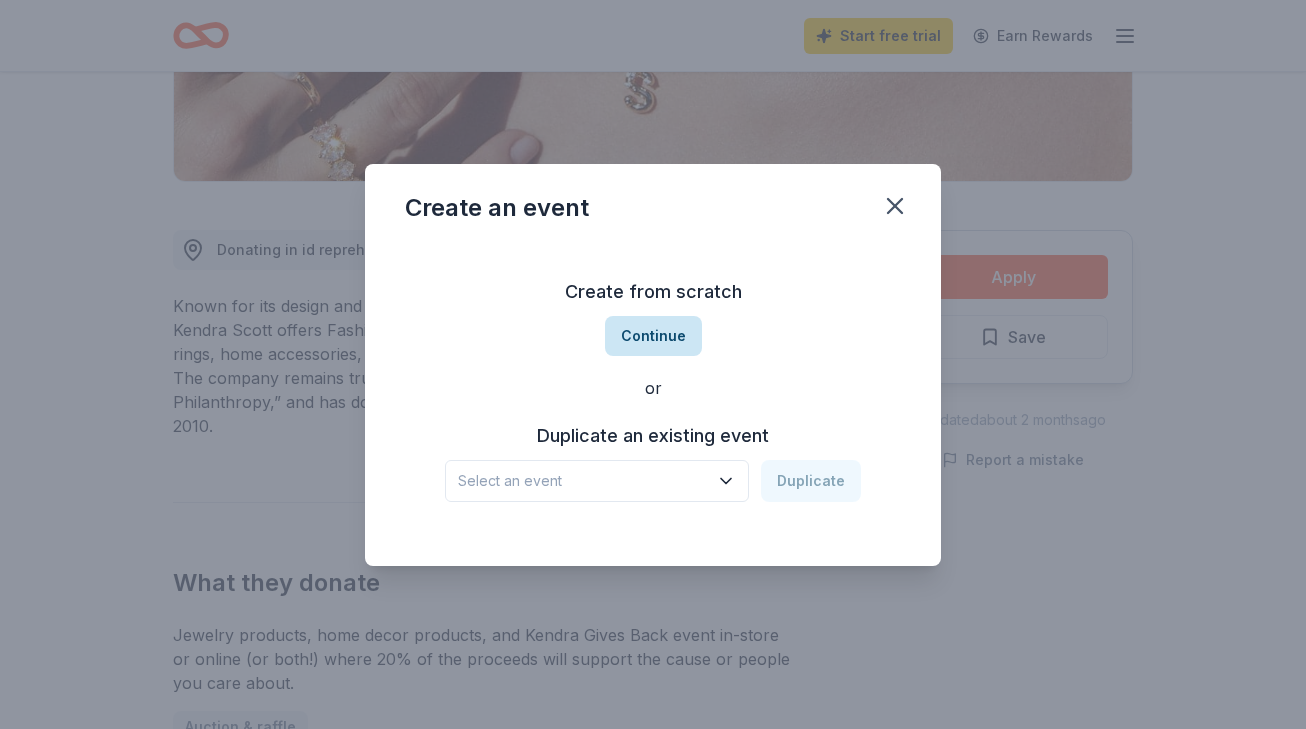 click on "Continue" at bounding box center [653, 336] 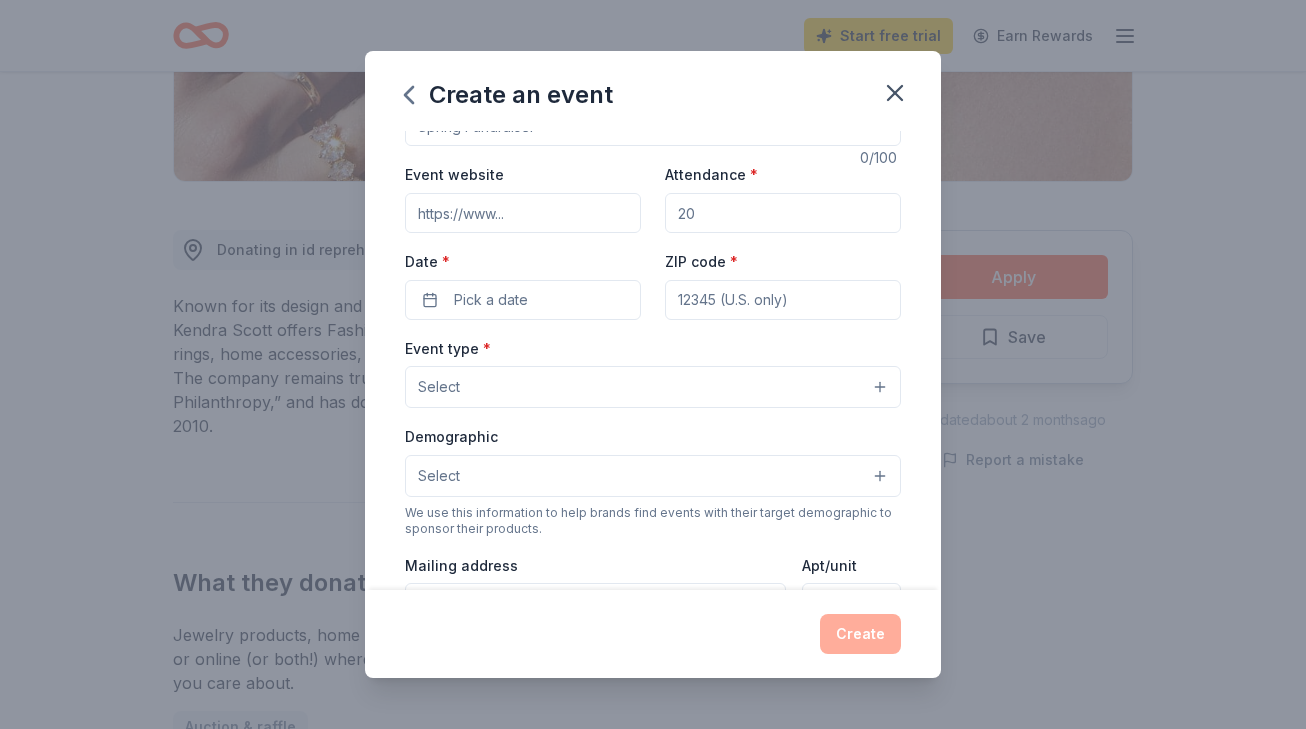 scroll, scrollTop: 0, scrollLeft: 0, axis: both 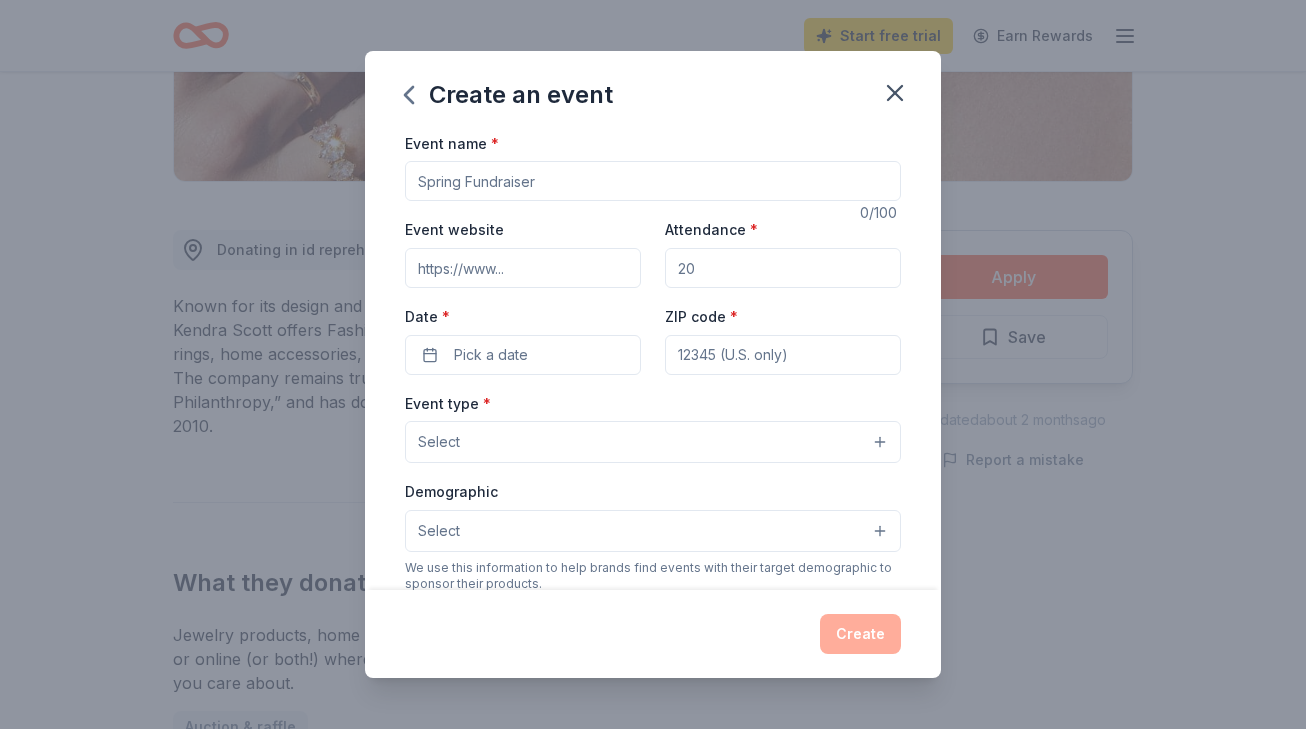 click on "Event name *" at bounding box center [653, 181] 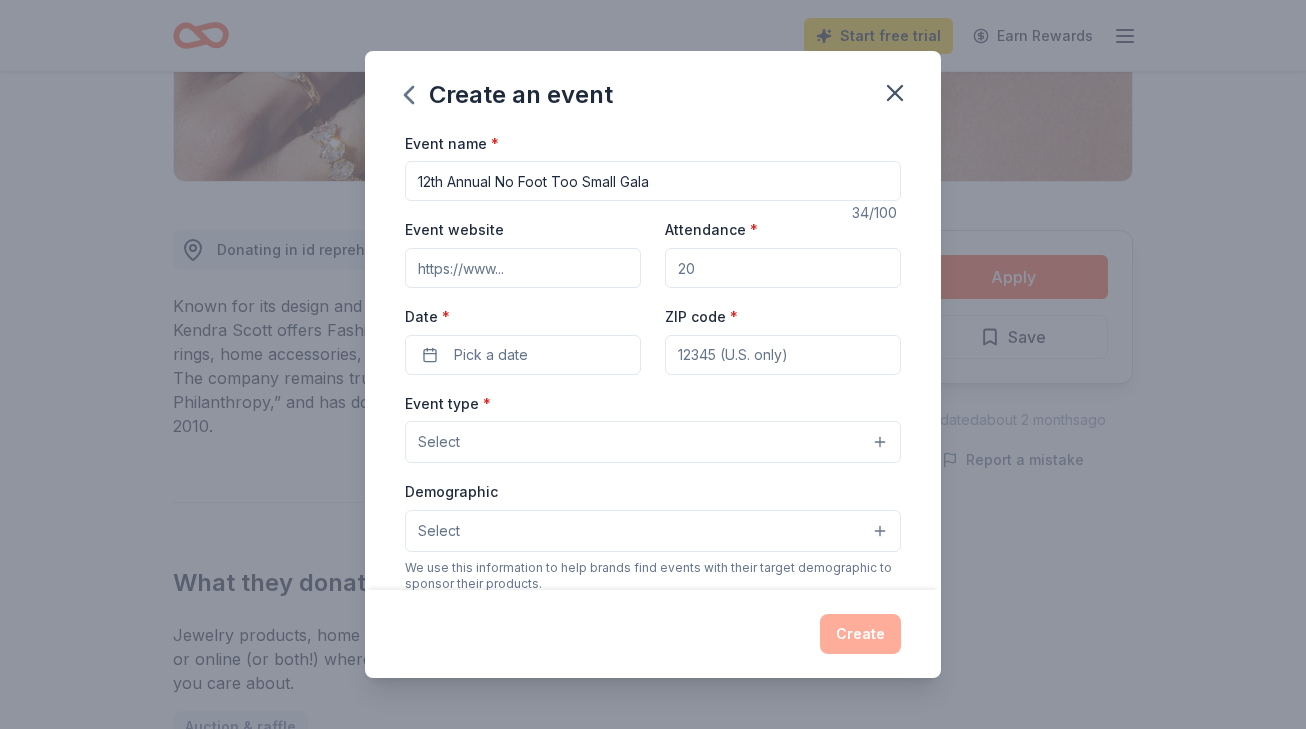 type on "12th Annual No Foot Too Small Gala" 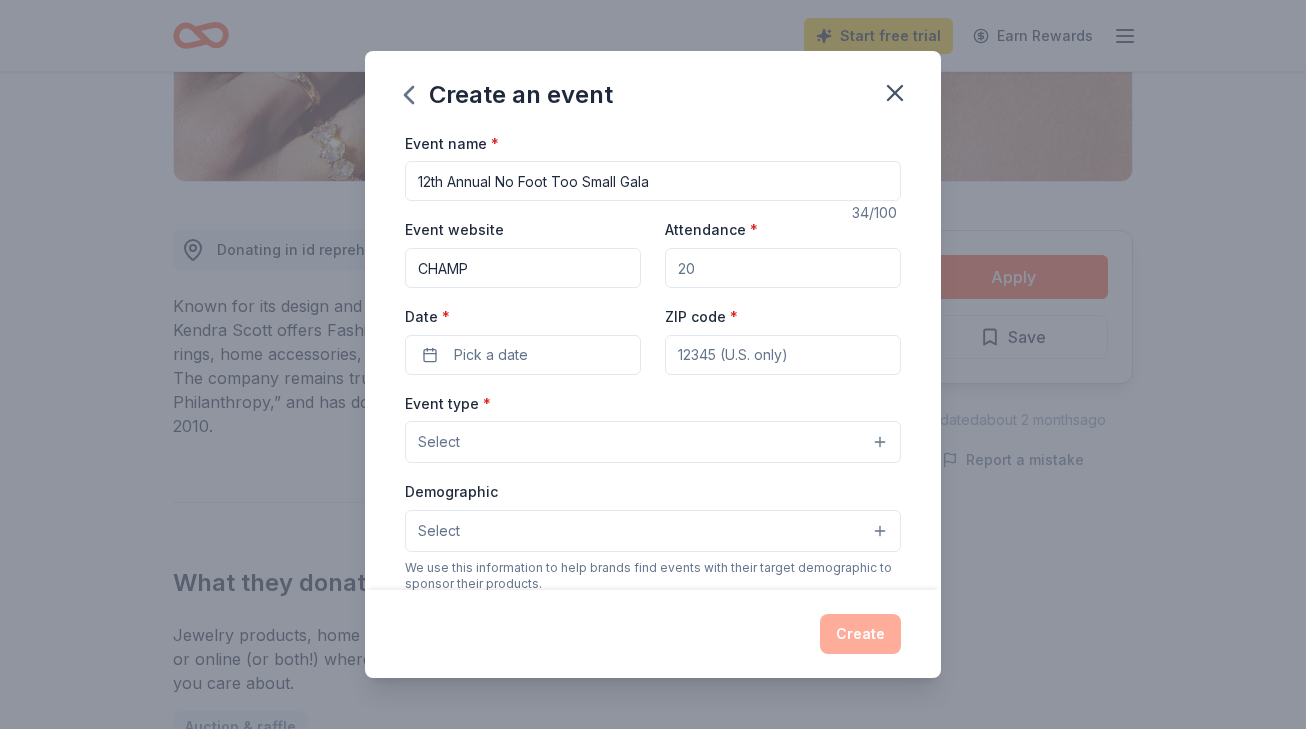 drag, startPoint x: 483, startPoint y: 265, endPoint x: 235, endPoint y: 263, distance: 248.00807 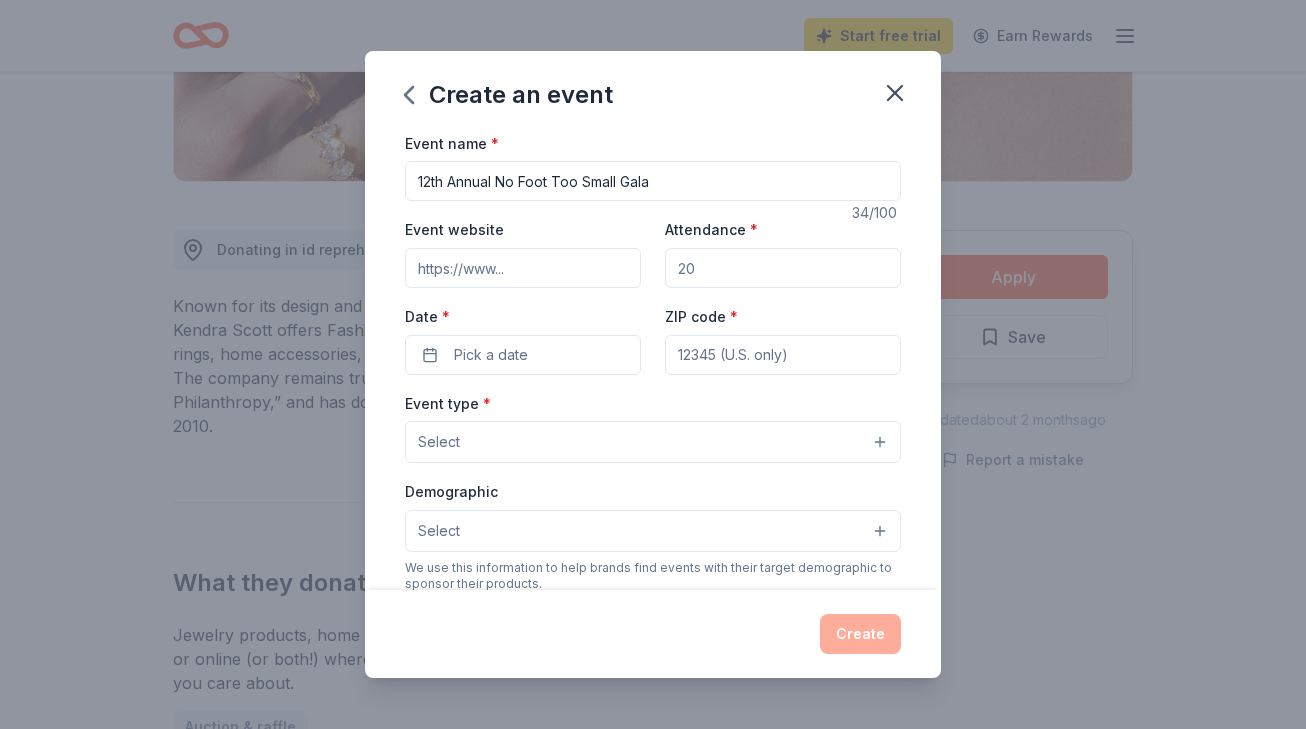 paste on "https://www.nofoottoosmall.org/events/gala.html" 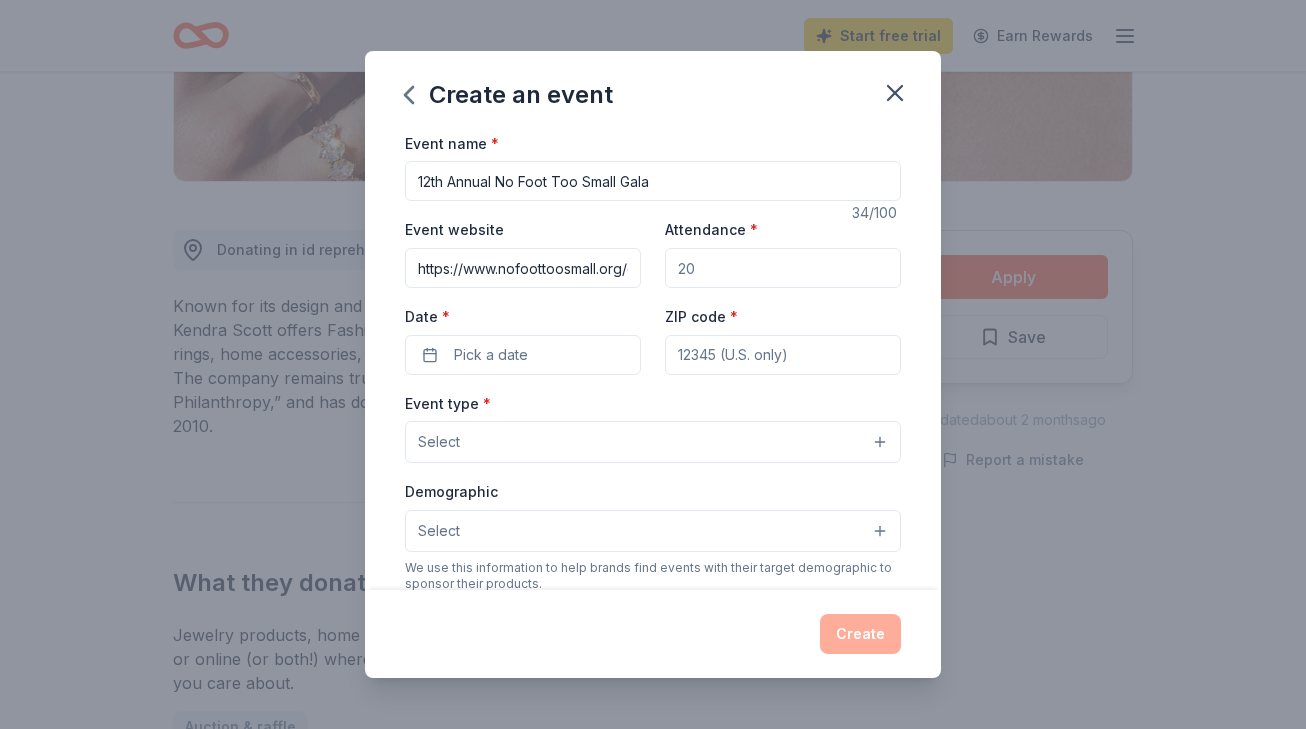 scroll, scrollTop: 0, scrollLeft: 113, axis: horizontal 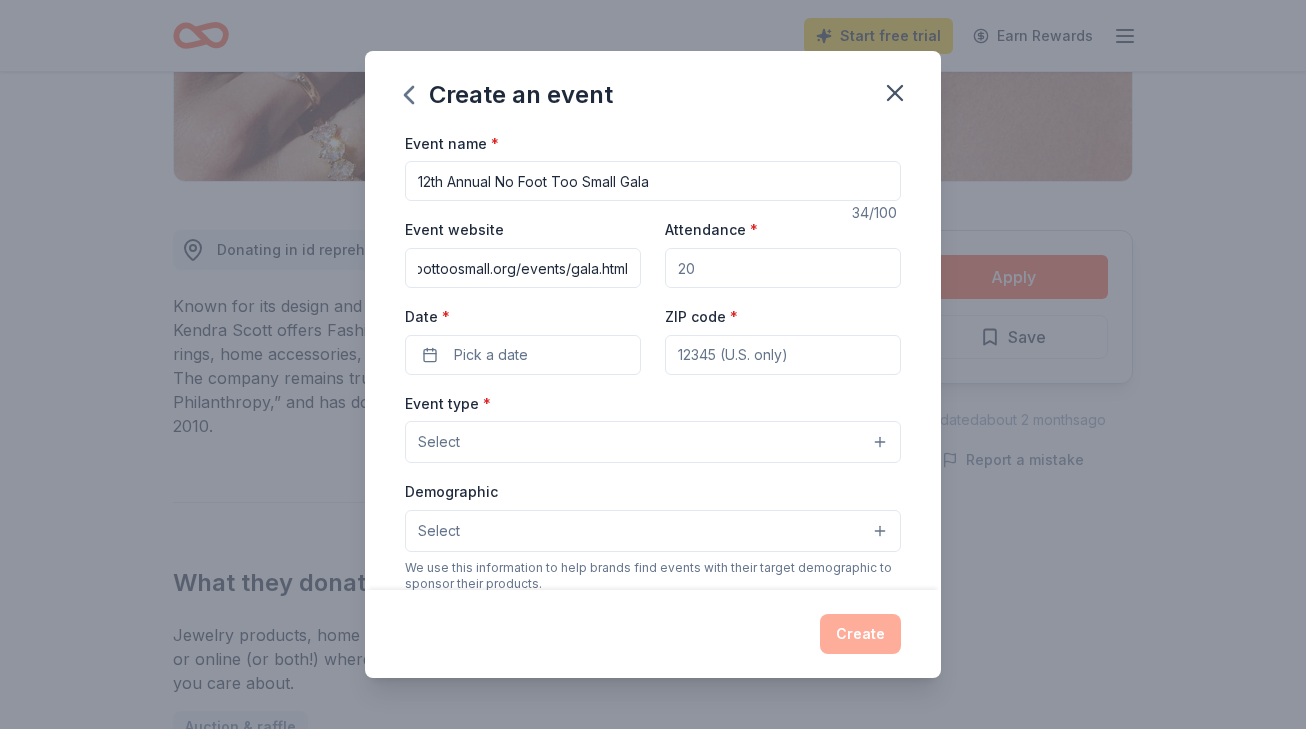 type on "https://www.nofoottoosmall.org/events/gala.html" 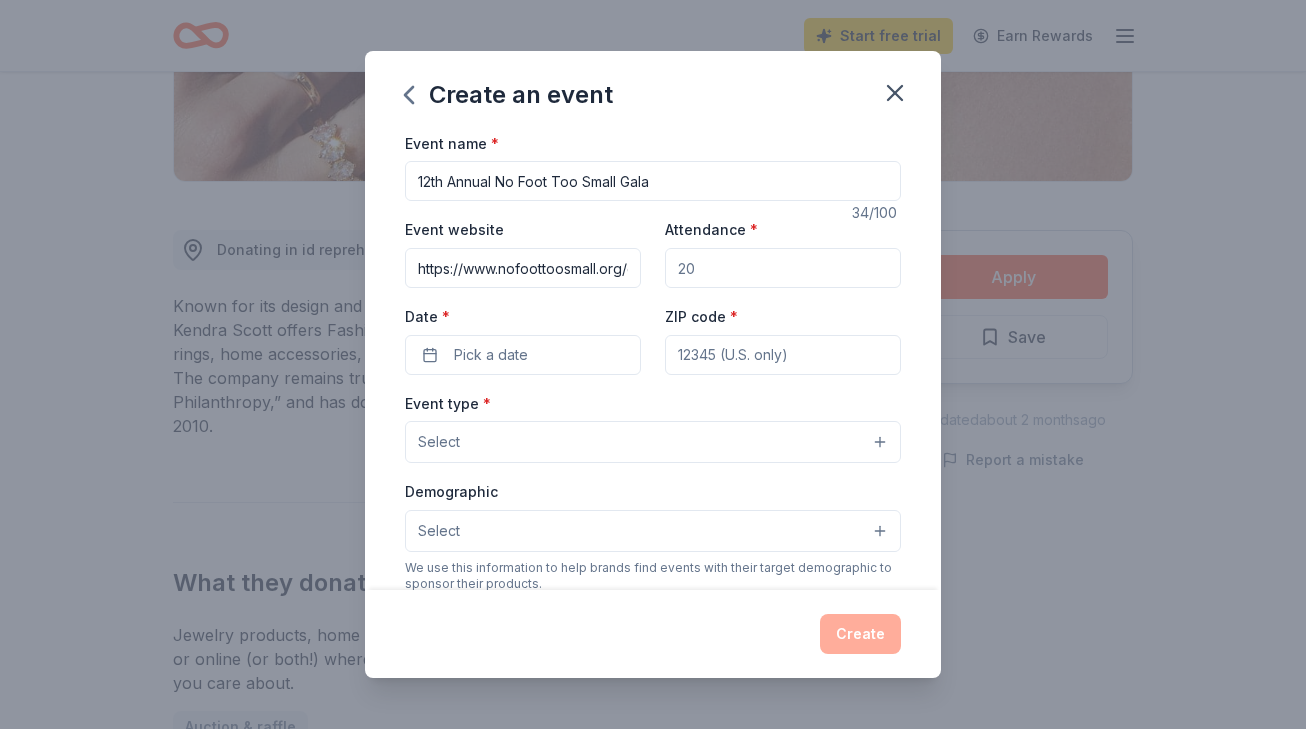 click on "Attendance *" at bounding box center [783, 268] 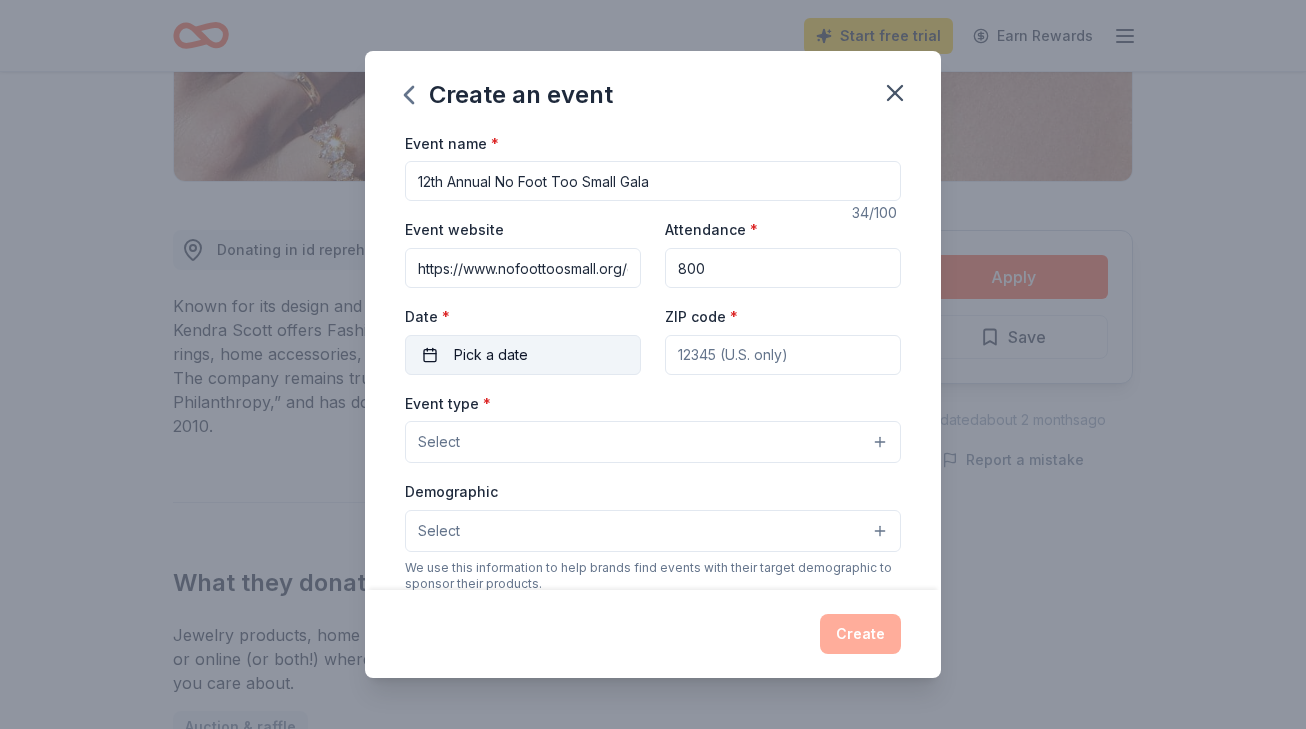 type on "800" 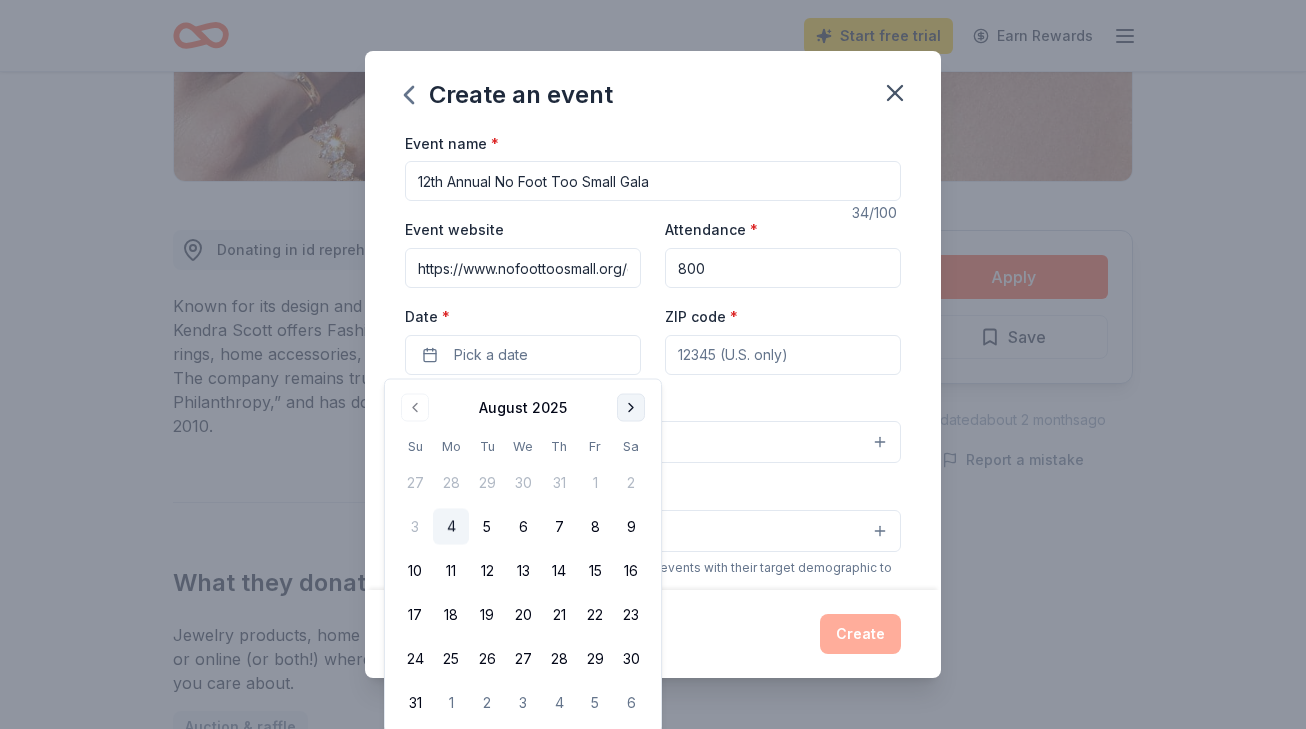 click at bounding box center (631, 408) 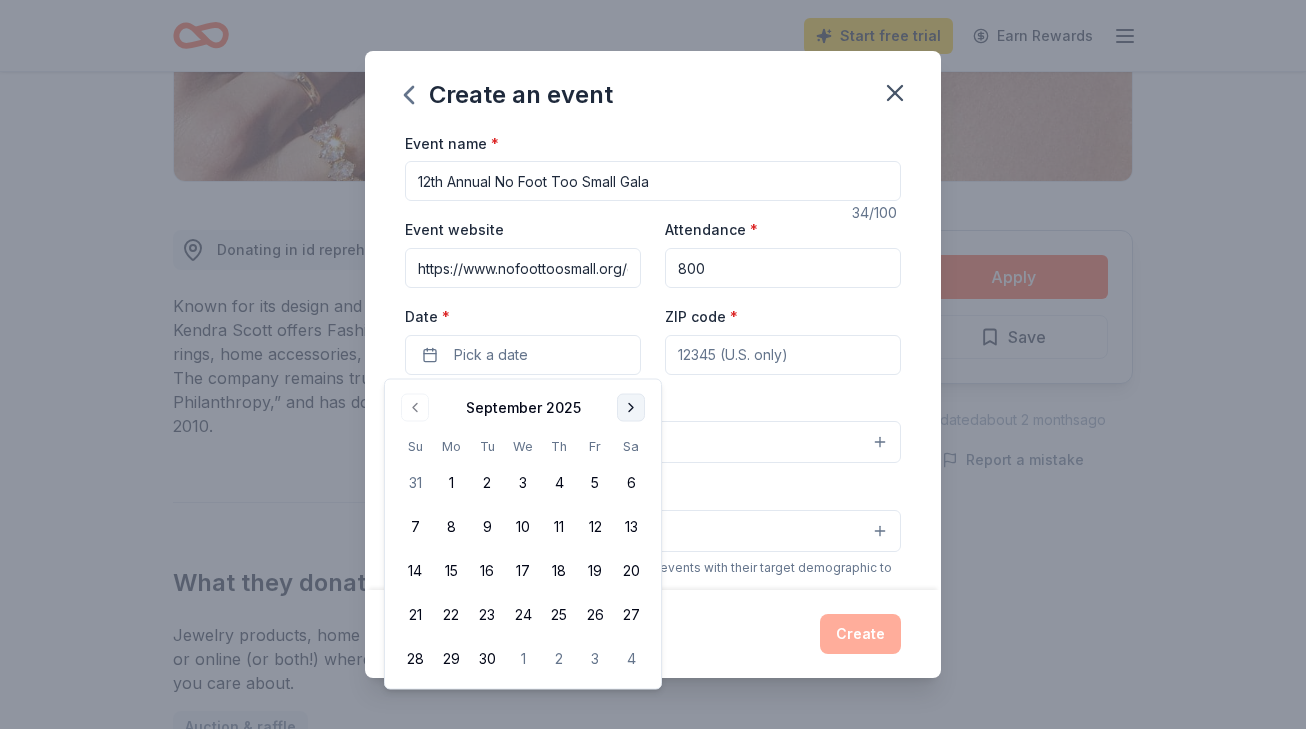 click at bounding box center (631, 408) 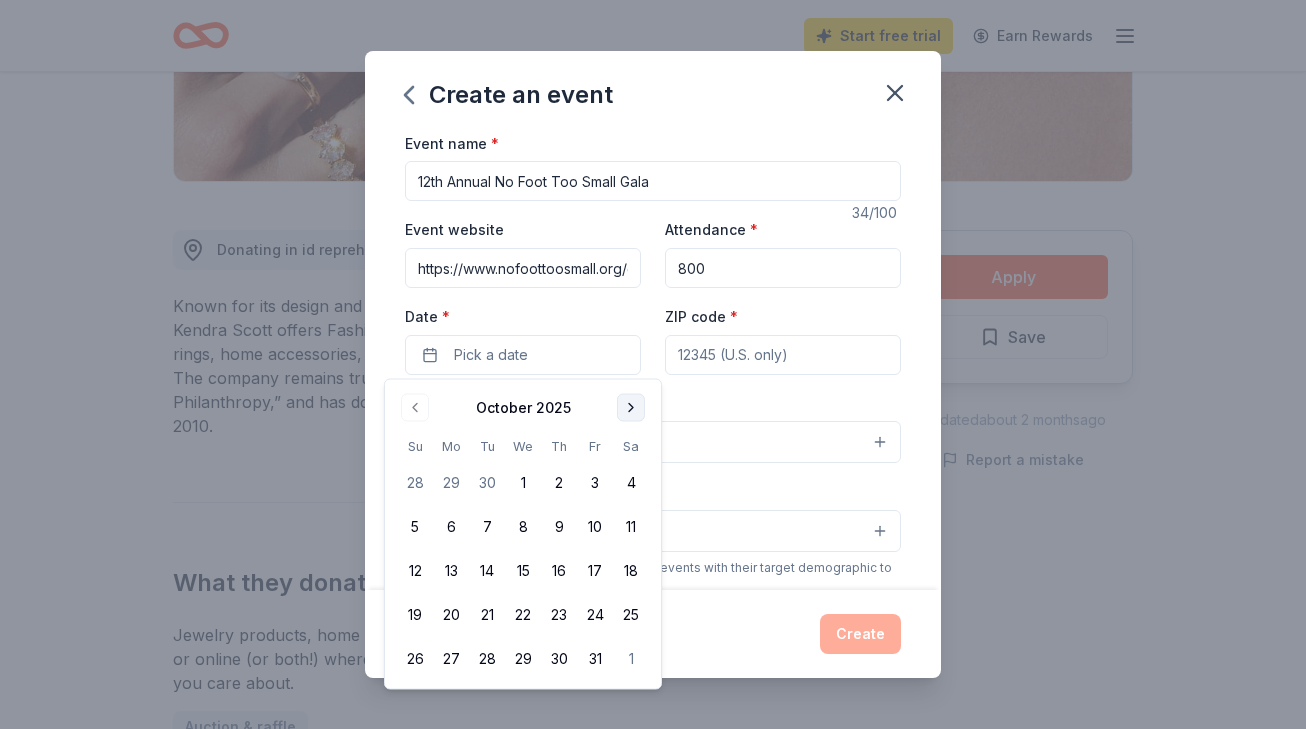 click at bounding box center [631, 408] 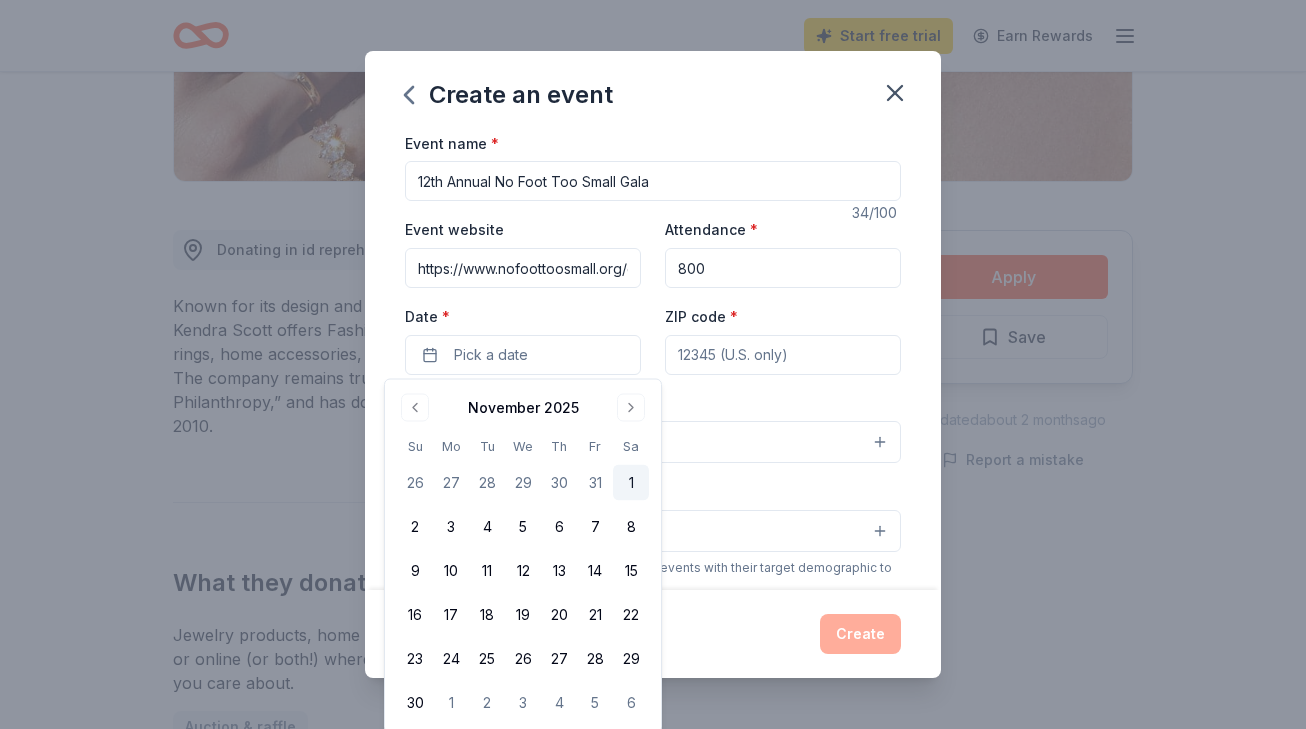 click on "1" at bounding box center (631, 483) 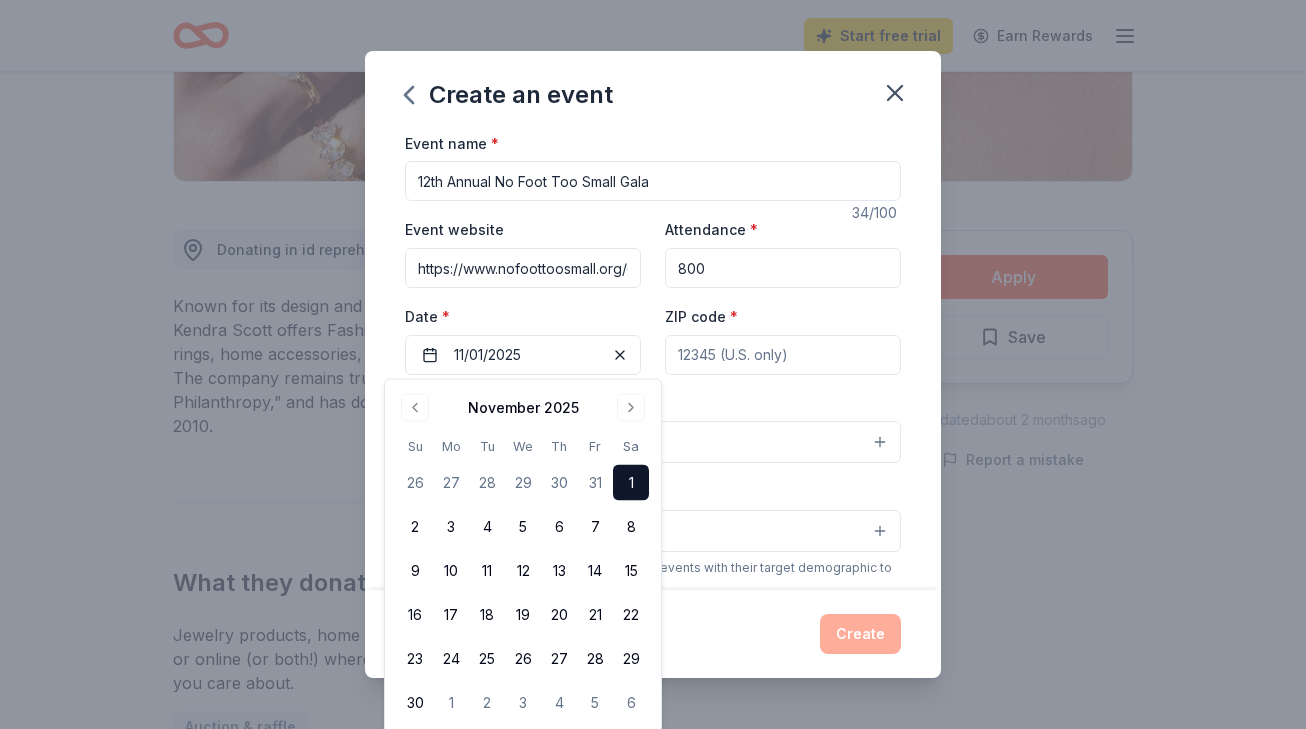 click on "ZIP code *" at bounding box center (783, 355) 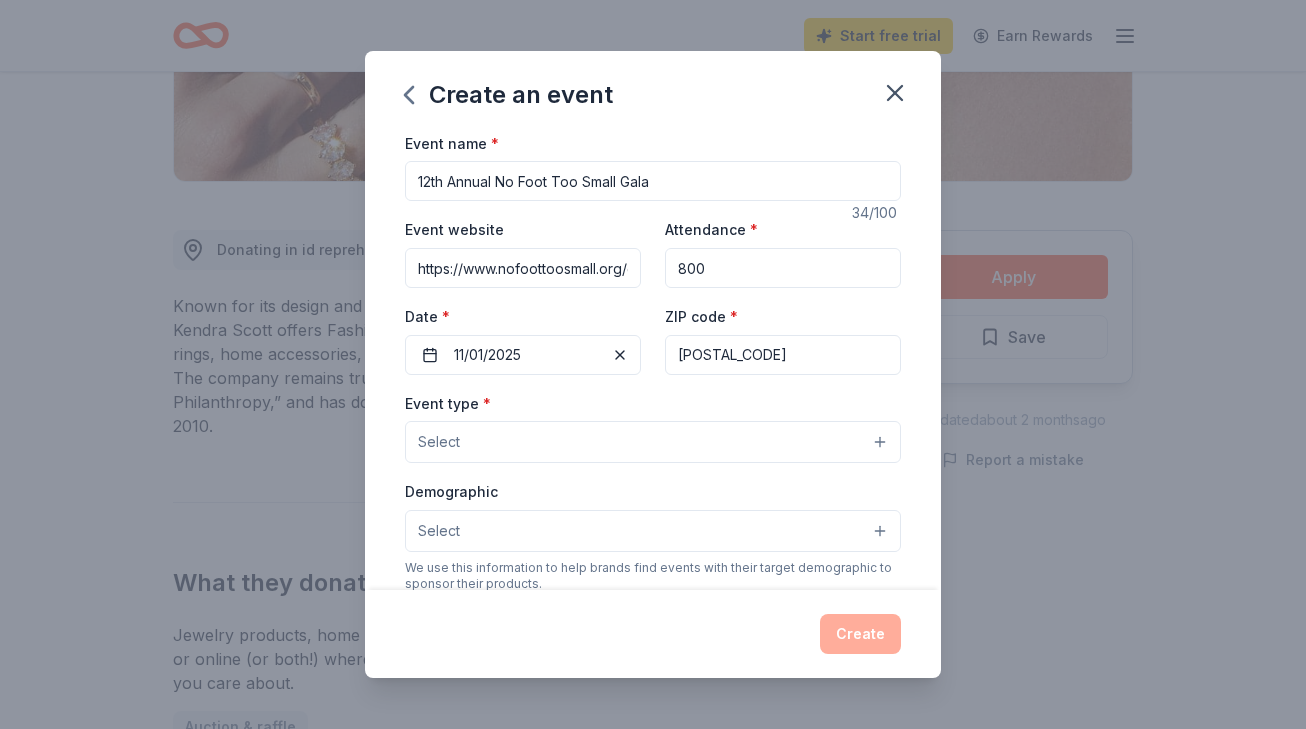 type on "[POSTAL_CODE]" 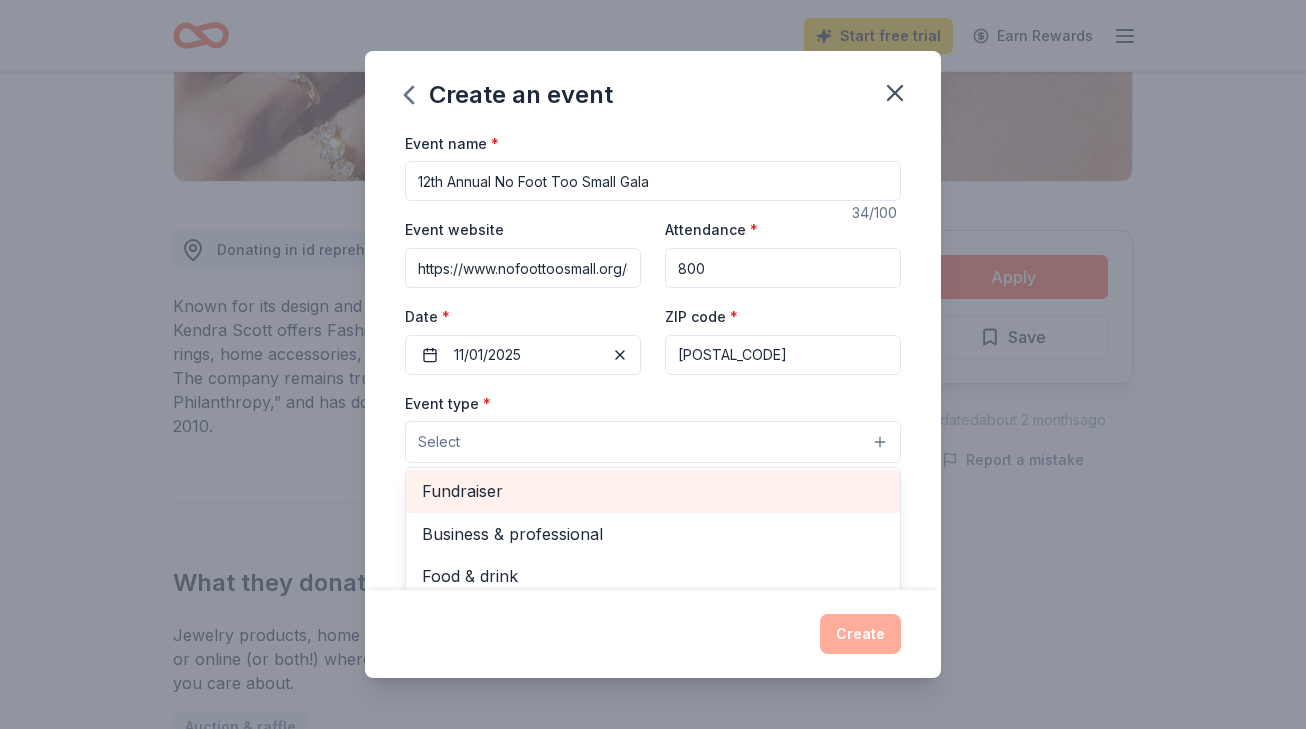 scroll, scrollTop: 0, scrollLeft: 0, axis: both 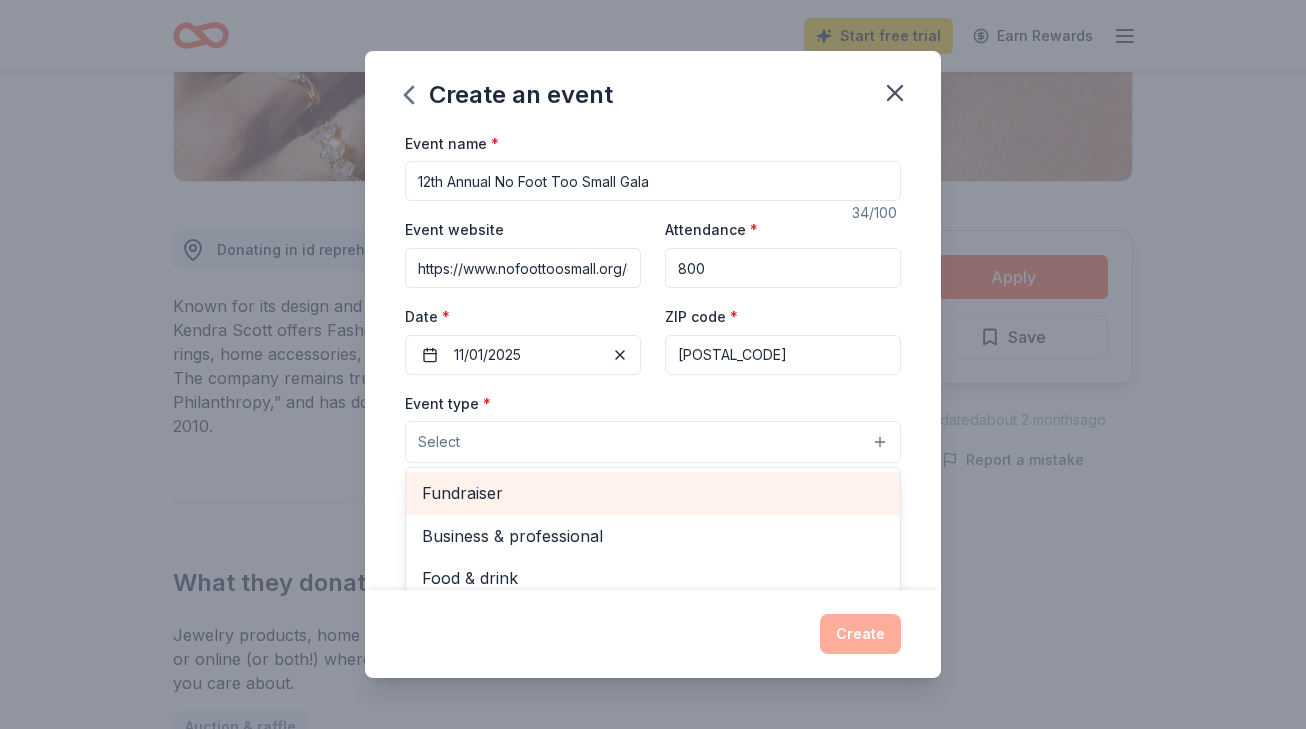 click on "Fundraiser" at bounding box center (653, 493) 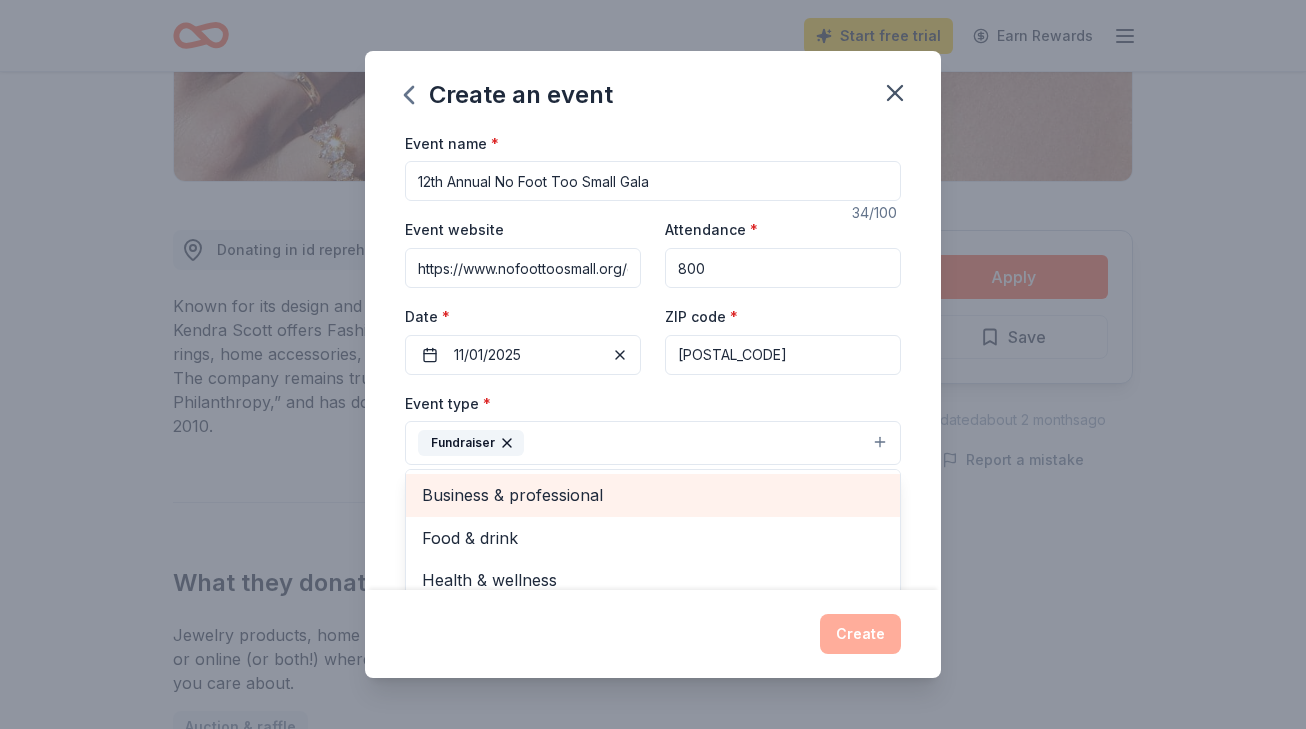 click on "Business & professional" at bounding box center (653, 495) 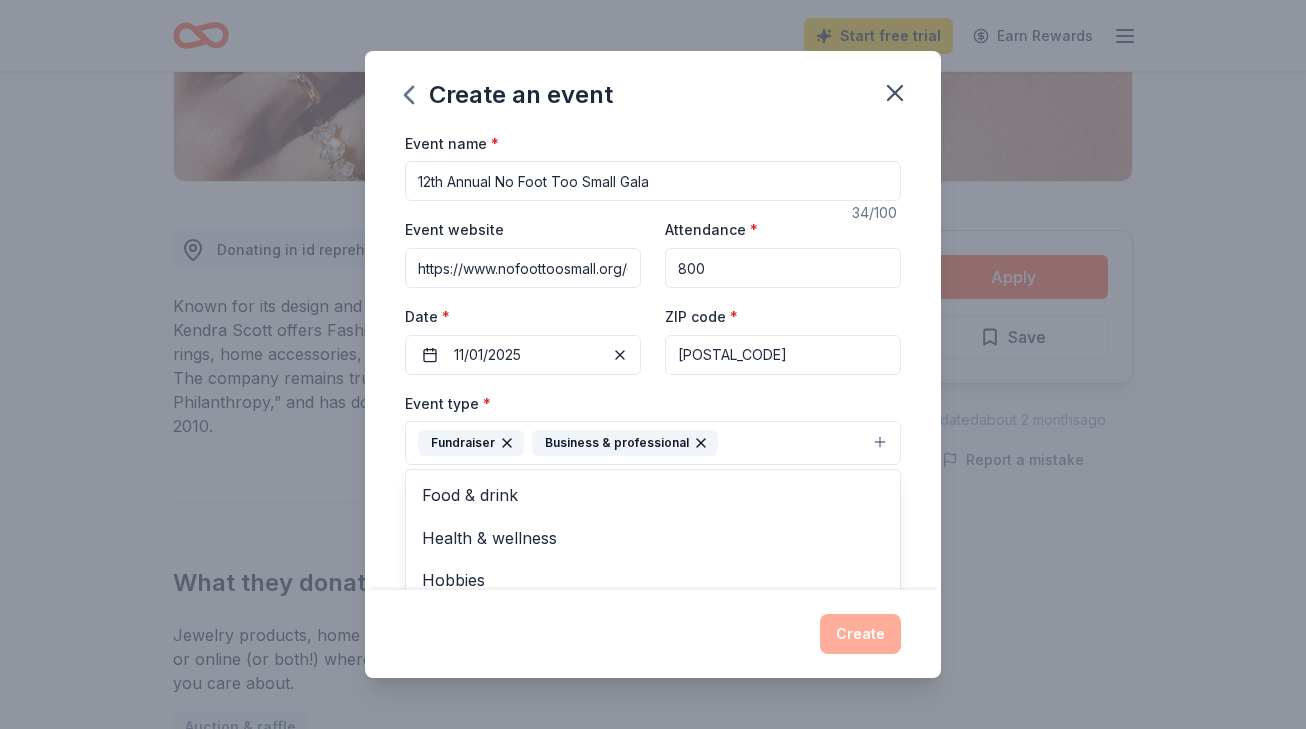 click on "Event name * 12th Annual No Foot Too Small Gala 34 /100 Event website https://www.nofoottoosmall.org/events/gala.html Attendance * 800 Date * 11/01/2025 ZIP code * 52241 Event type * Fundraiser Business & professional Food & drink Health & wellness Hobbies Music Performing & visual arts Demographic Select We use this information to help brands find events with their target demographic to sponsor their products. Mailing address Apt/unit Description What are you looking for? * Auction & raffle Meals Snacks Desserts Alcohol Beverages Send me reminders Email me reminders of donor application deadlines Recurring event" at bounding box center [653, 360] 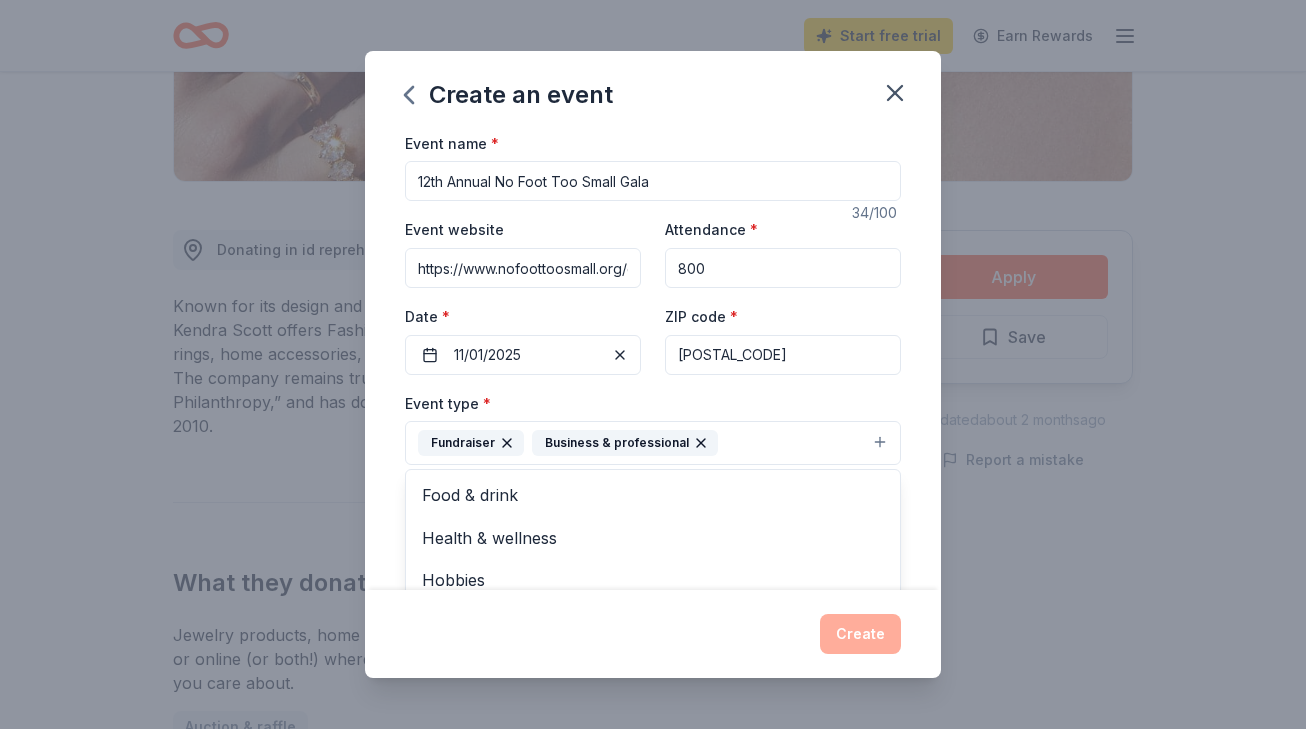 click 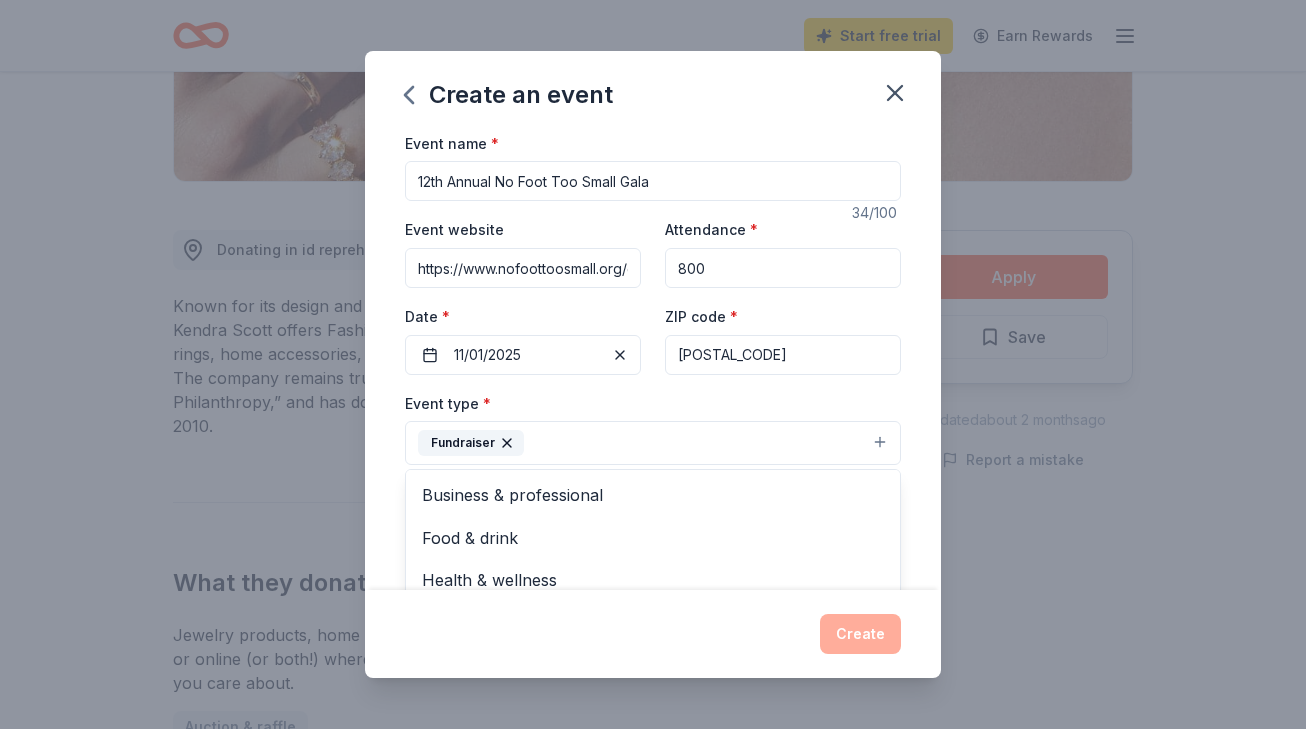 click on "Fundraiser" at bounding box center (653, 443) 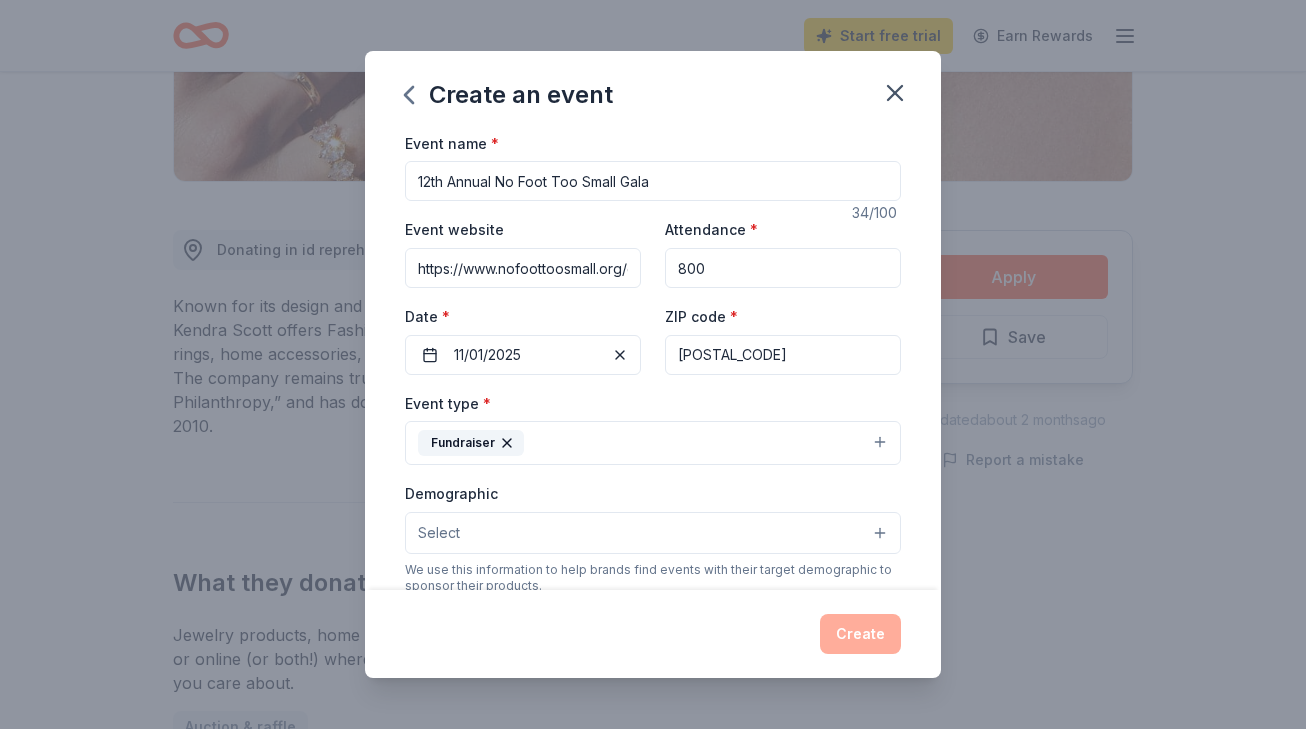 click on "Fundraiser" at bounding box center [653, 443] 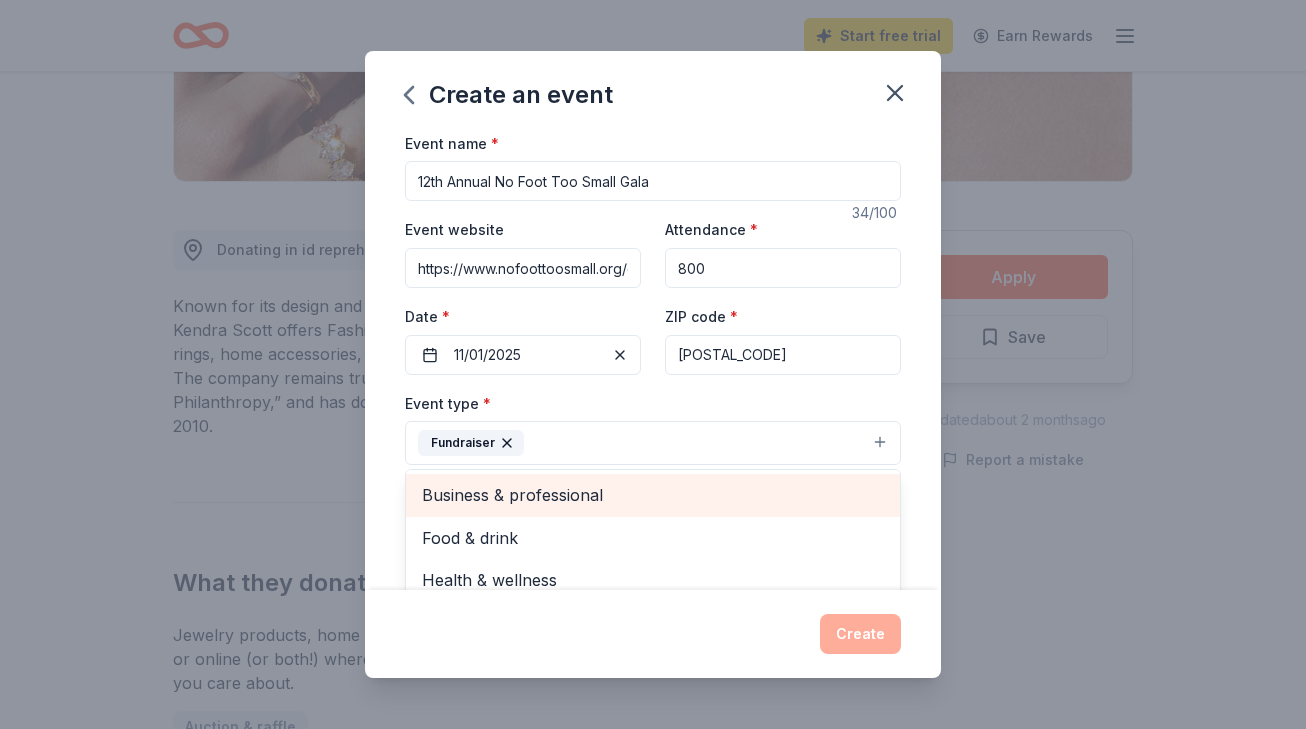 scroll, scrollTop: 24, scrollLeft: 0, axis: vertical 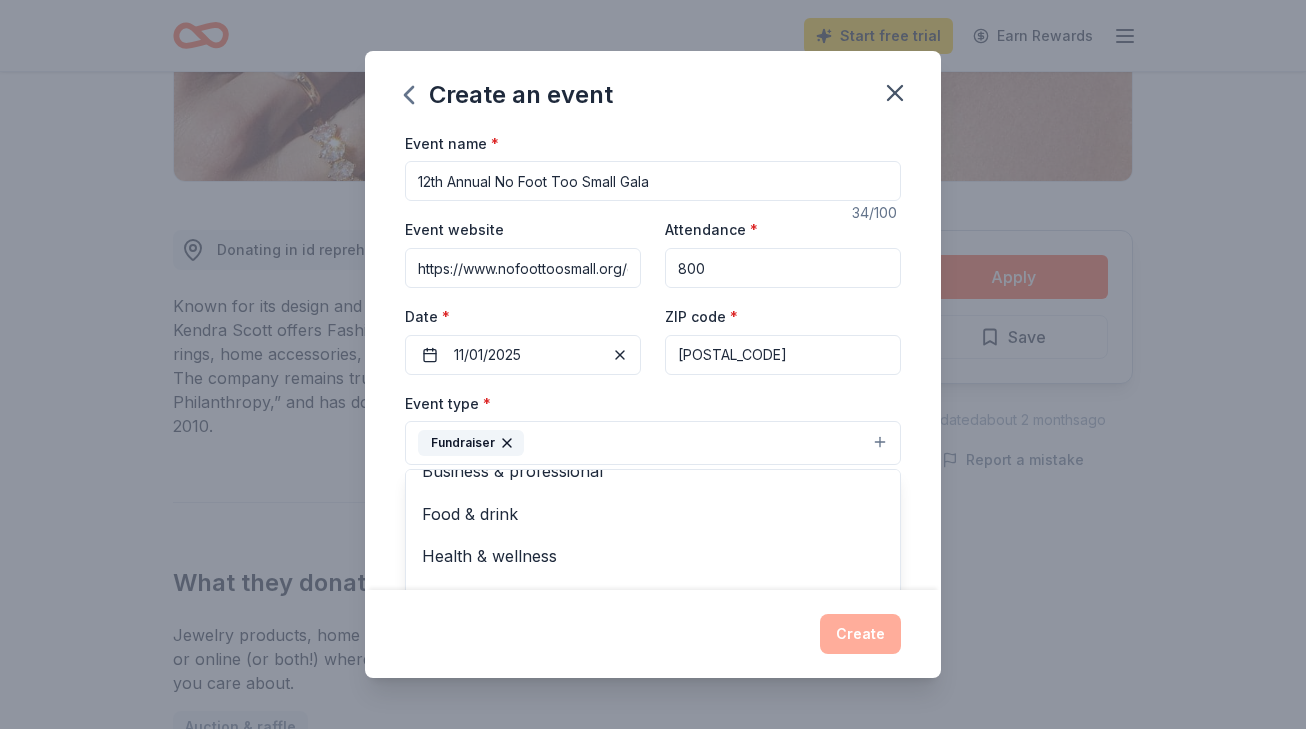click on "Event name * 12th Annual No Foot Too Small Gala 34 /100 Event website https://www.nofoottoosmall.org/events/gala.html Attendance * 800 Date * 11/01/2025 ZIP code * 52241 Event type * Fundraiser Business & professional Food & drink Health & wellness Hobbies Music Performing & visual arts Demographic Select We use this information to help brands find events with their target demographic to sponsor their products. Mailing address Apt/unit Description What are you looking for? * Auction & raffle Meals Snacks Desserts Alcohol Beverages Send me reminders Email me reminders of donor application deadlines Recurring event" at bounding box center [653, 360] 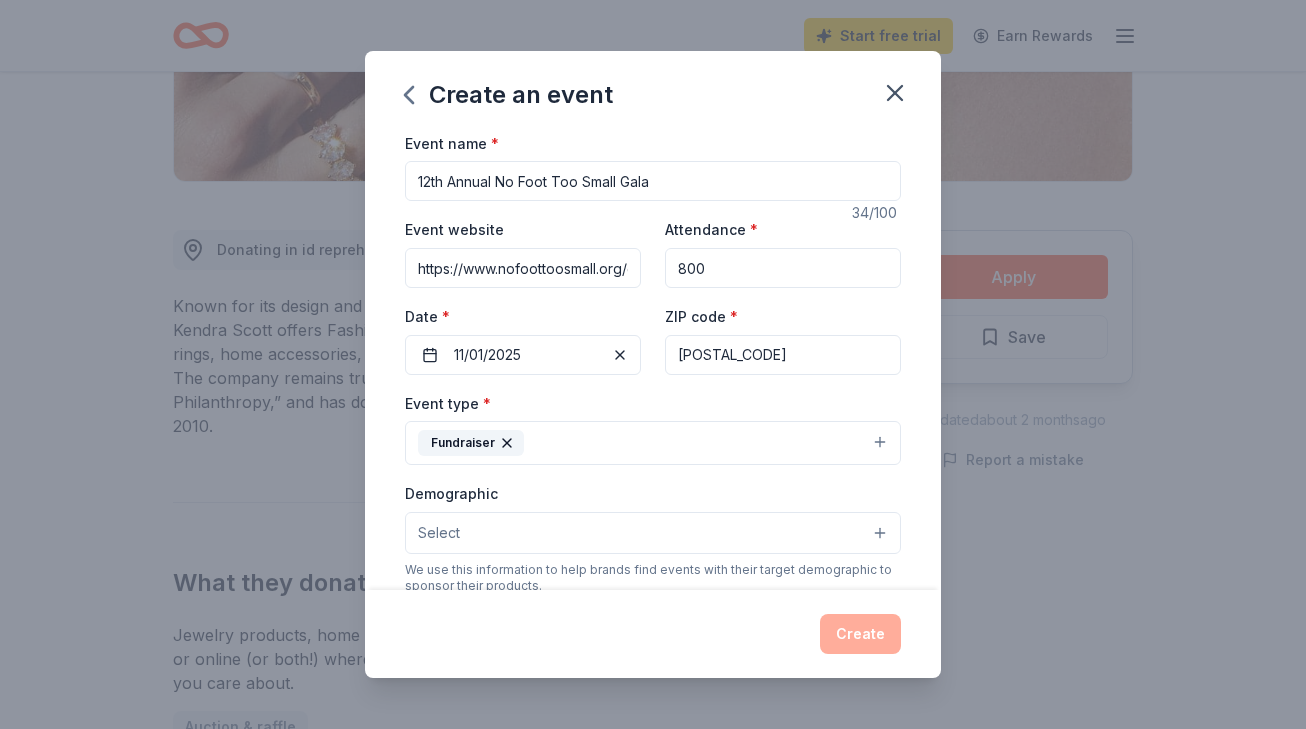 click on "Select" at bounding box center (439, 533) 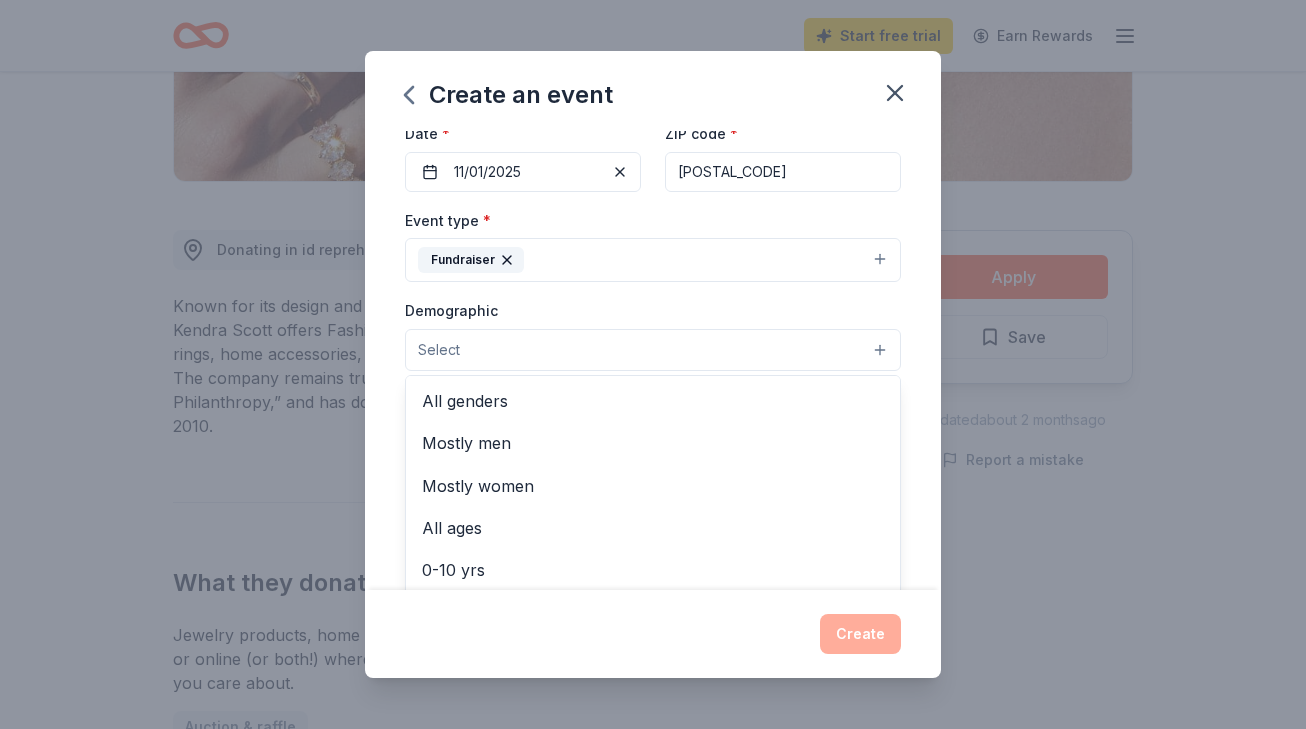 scroll, scrollTop: 192, scrollLeft: 0, axis: vertical 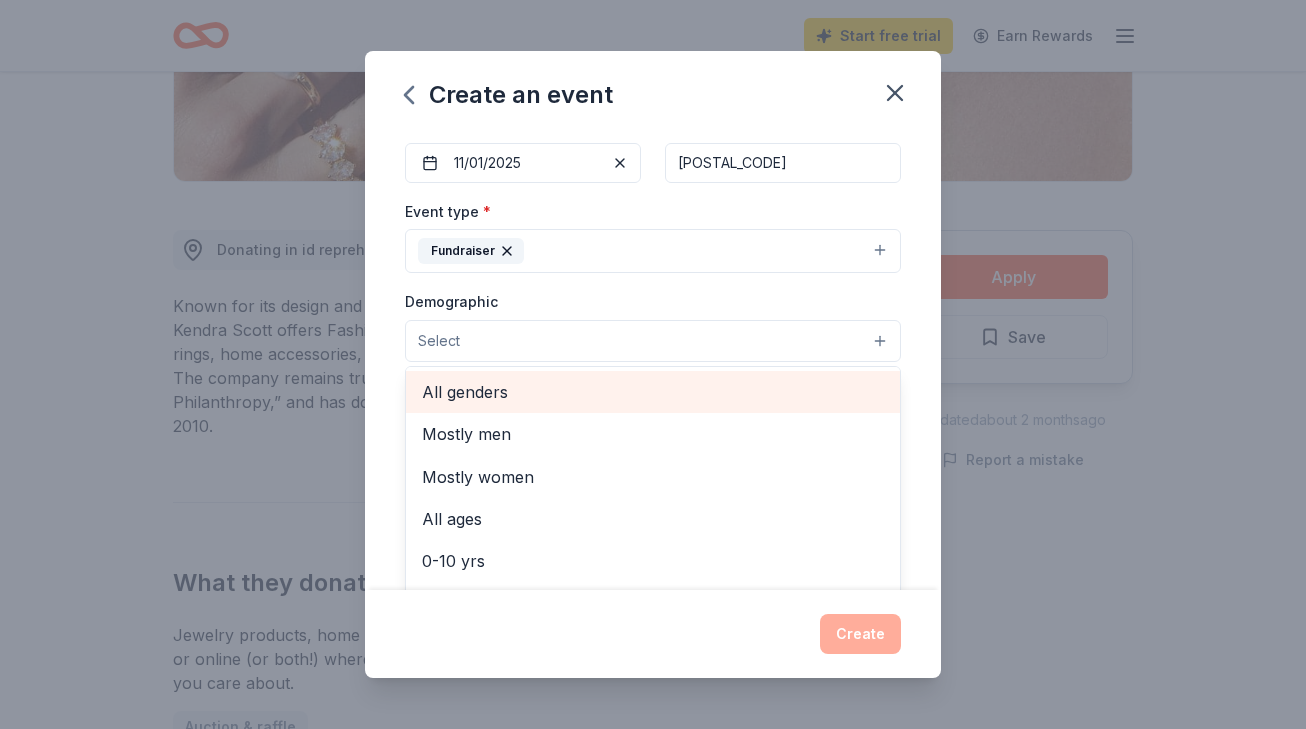click on "All genders" at bounding box center (653, 392) 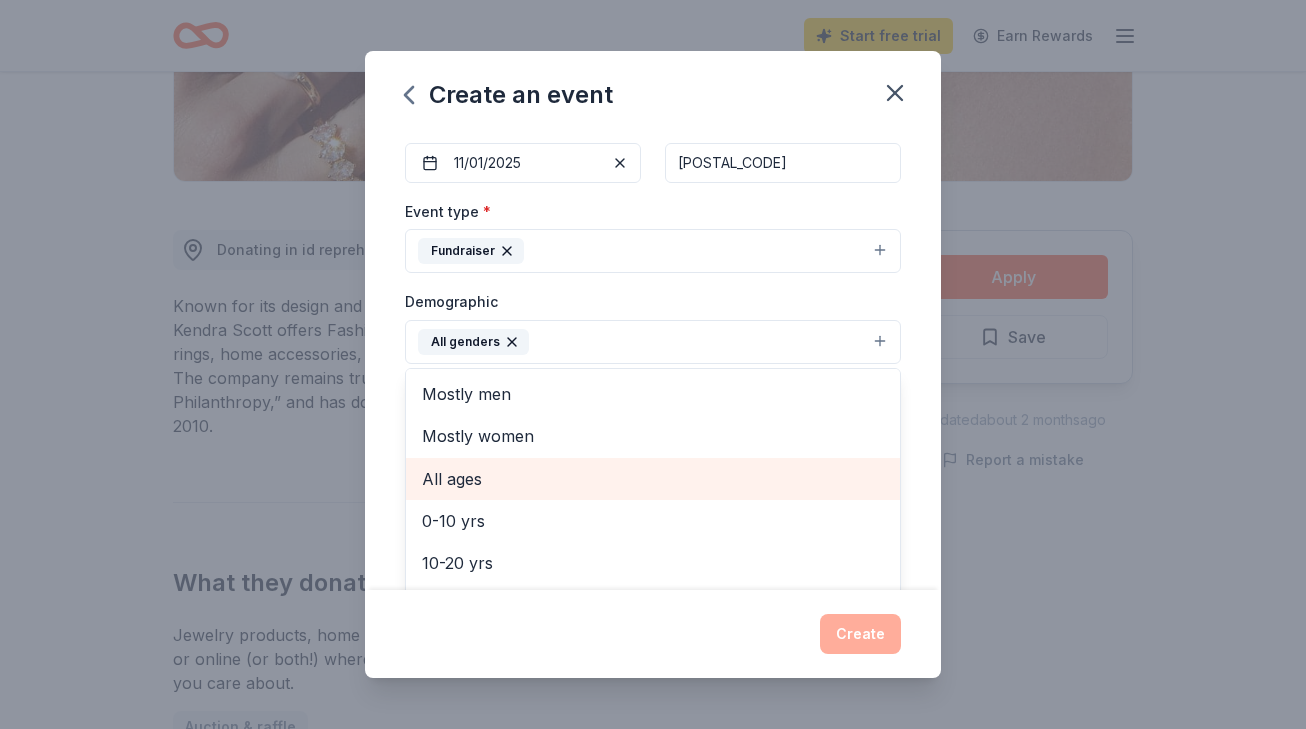 click on "All ages" at bounding box center [653, 479] 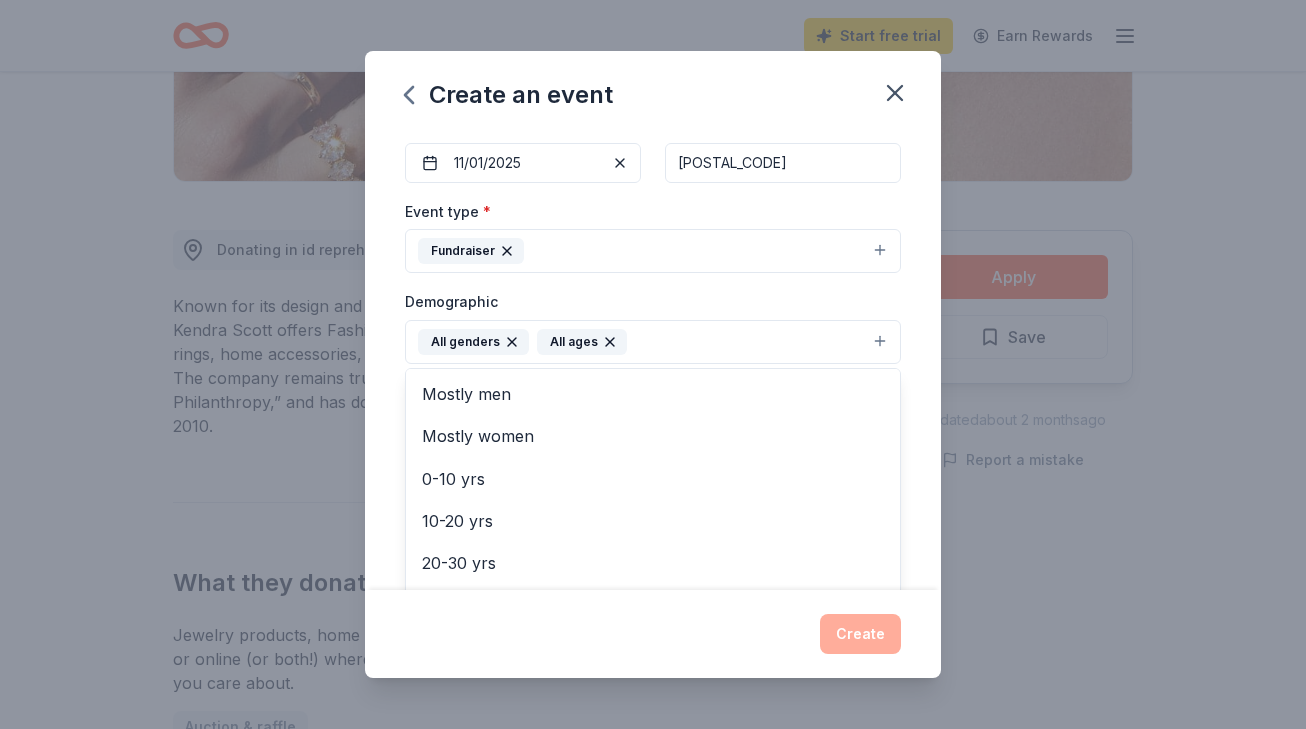 click 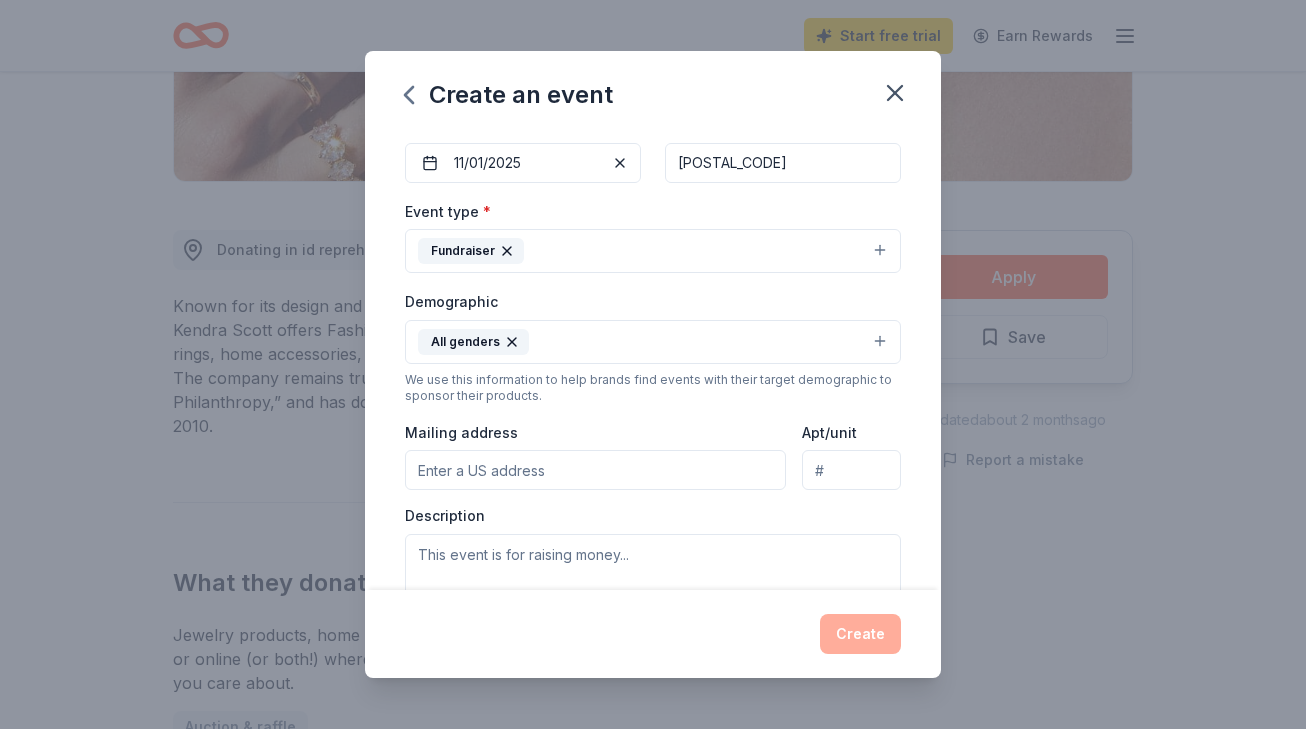click on "All genders" at bounding box center (653, 342) 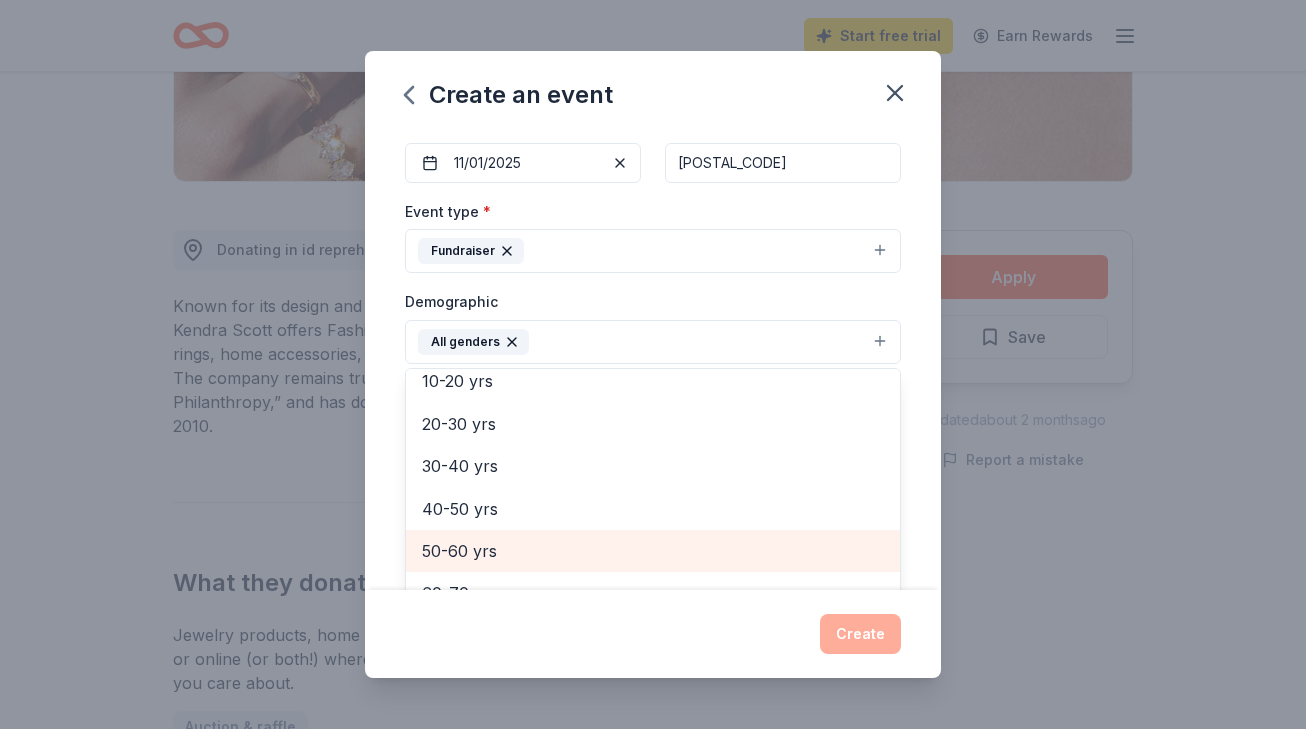 scroll, scrollTop: 168, scrollLeft: 0, axis: vertical 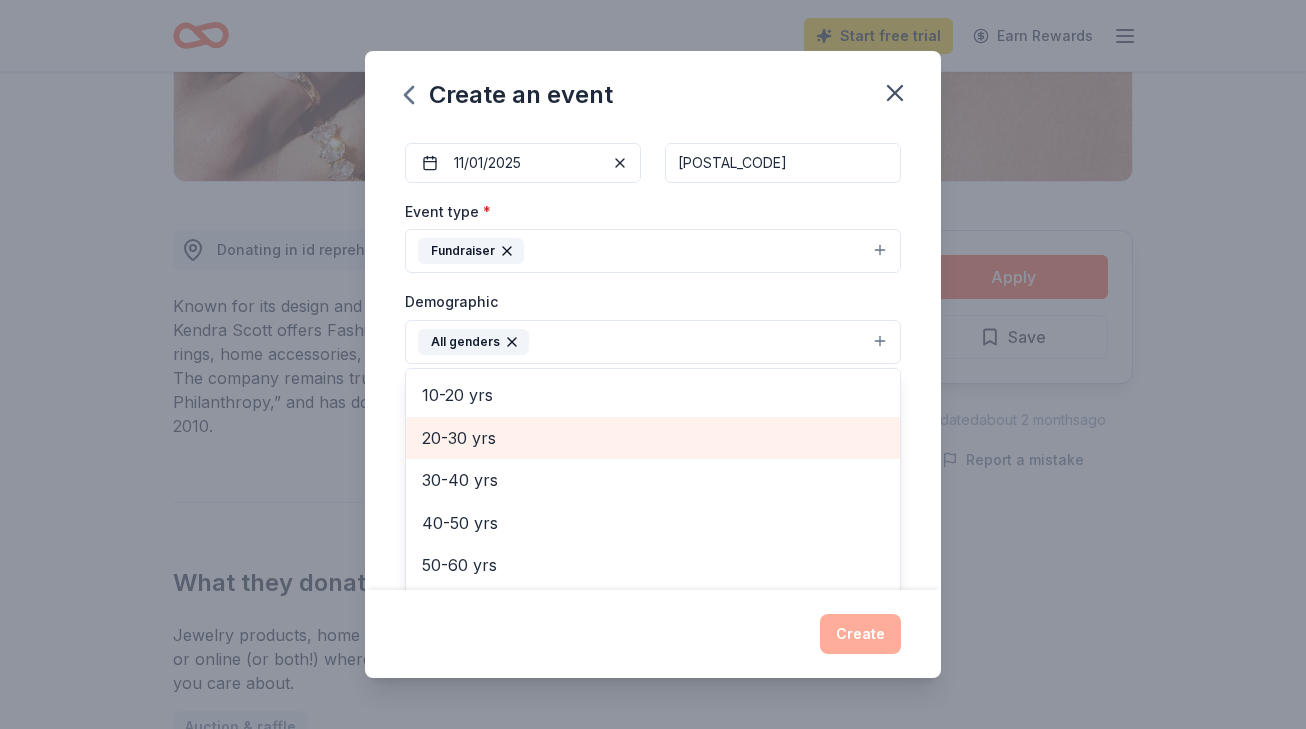 click on "20-30 yrs" at bounding box center (653, 438) 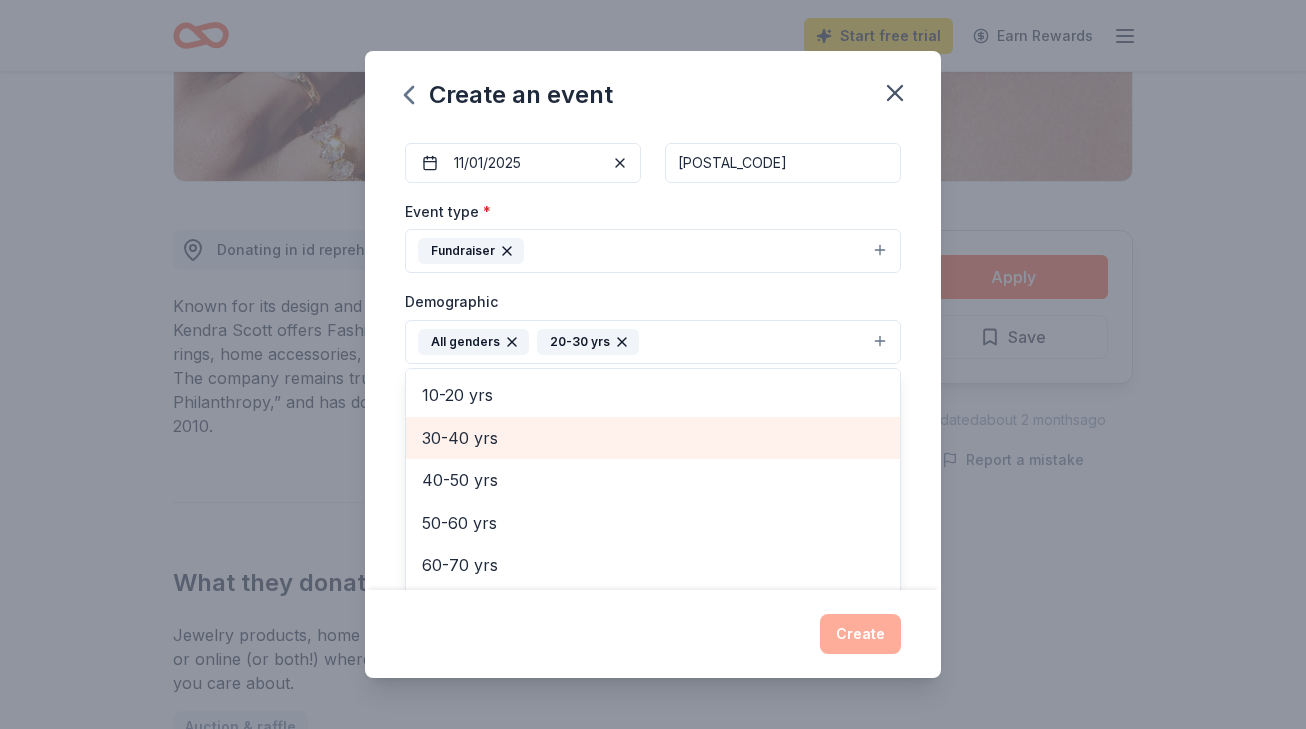 click on "30-40 yrs" at bounding box center [653, 438] 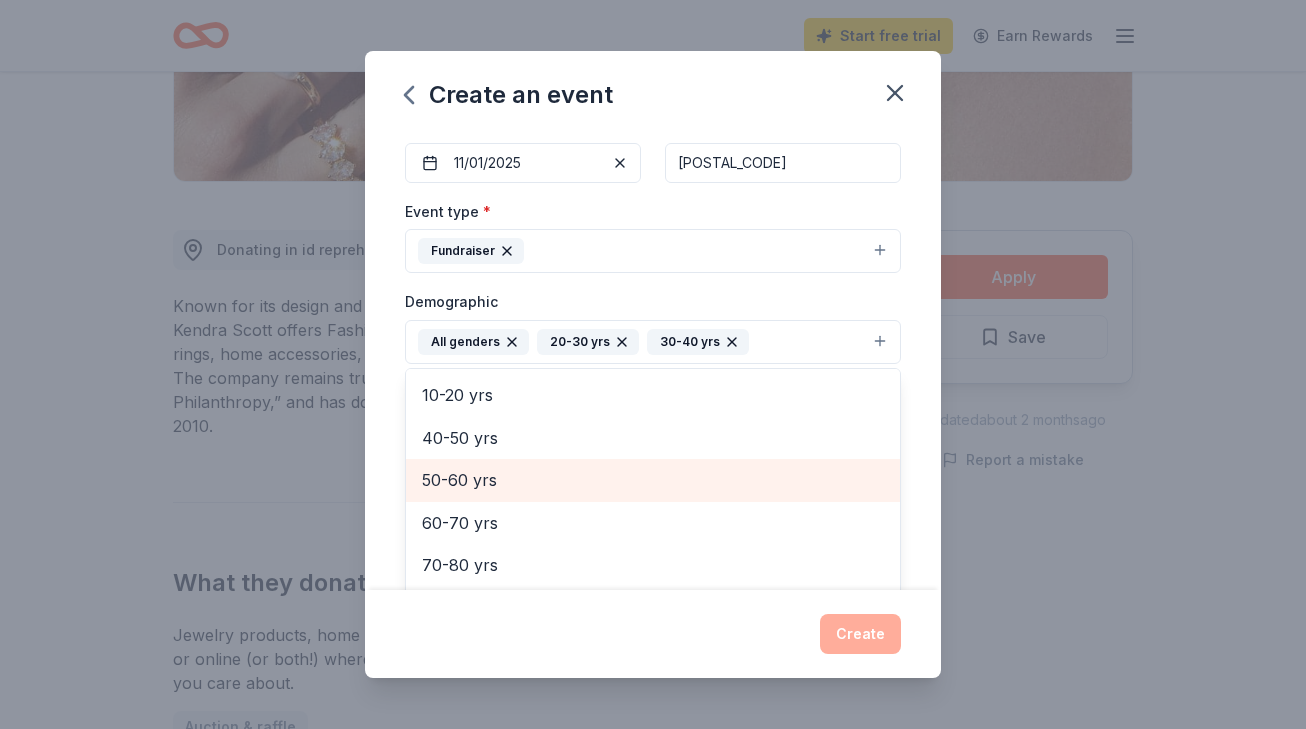click on "50-60 yrs" at bounding box center [653, 480] 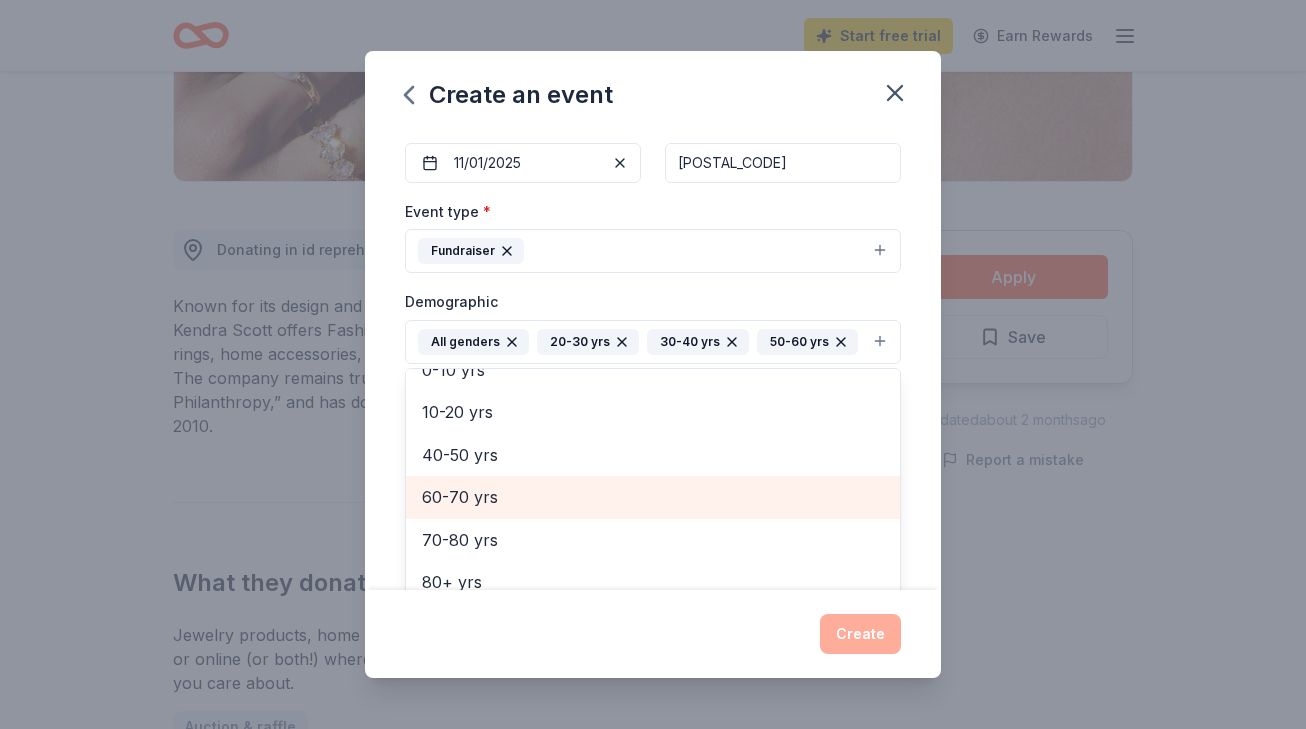 click on "60-70 yrs" at bounding box center (653, 497) 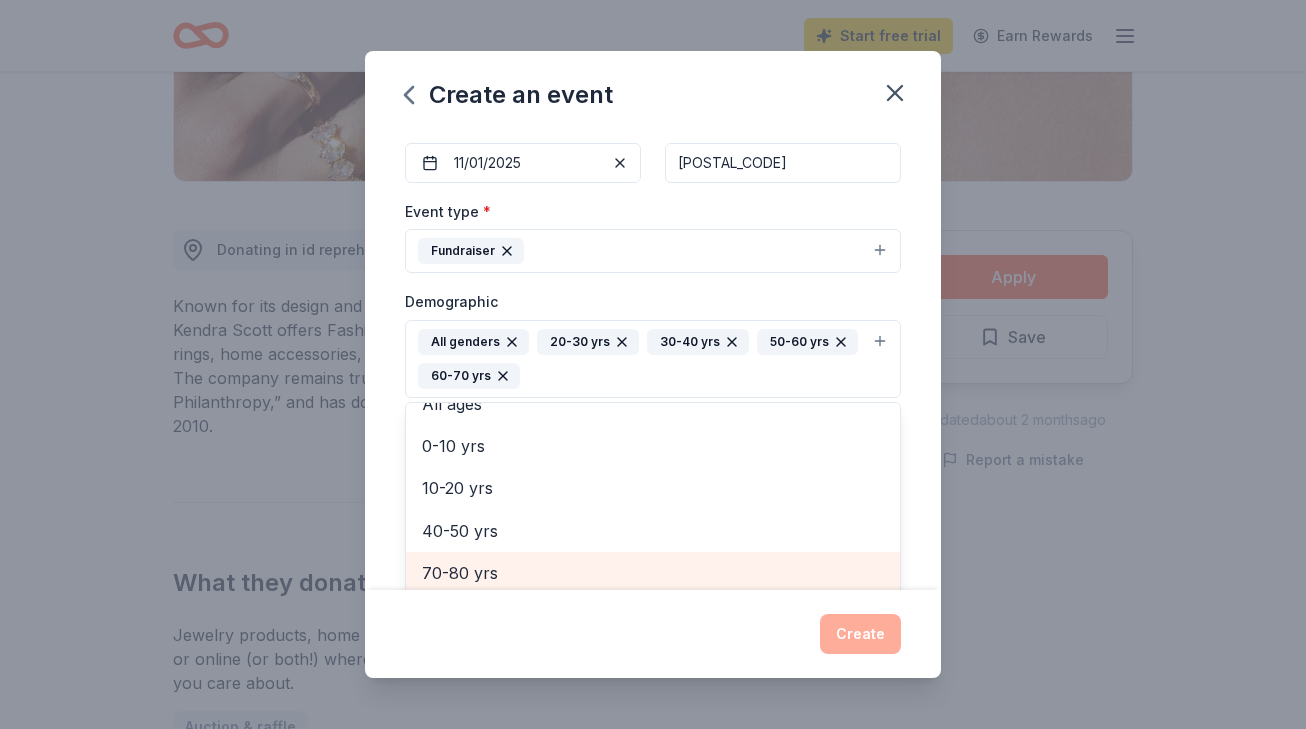 scroll, scrollTop: 196, scrollLeft: 0, axis: vertical 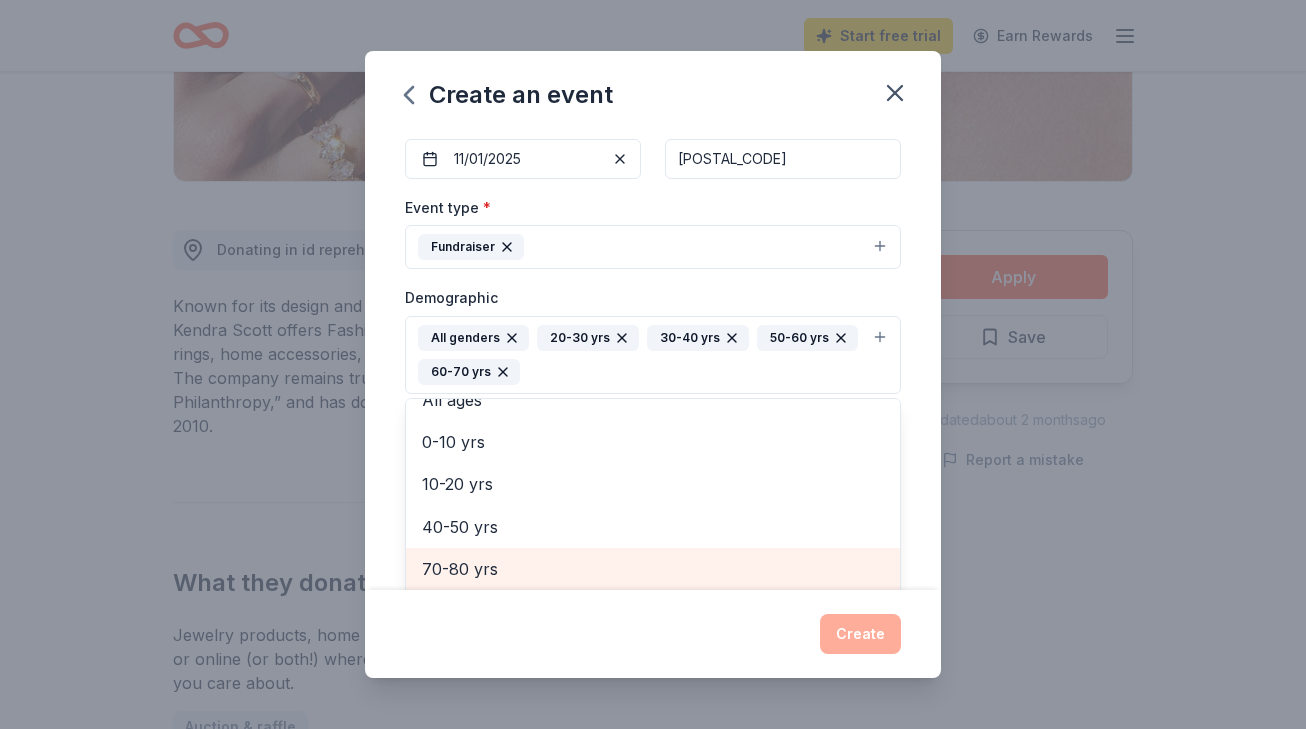click on "70-80 yrs" at bounding box center [653, 569] 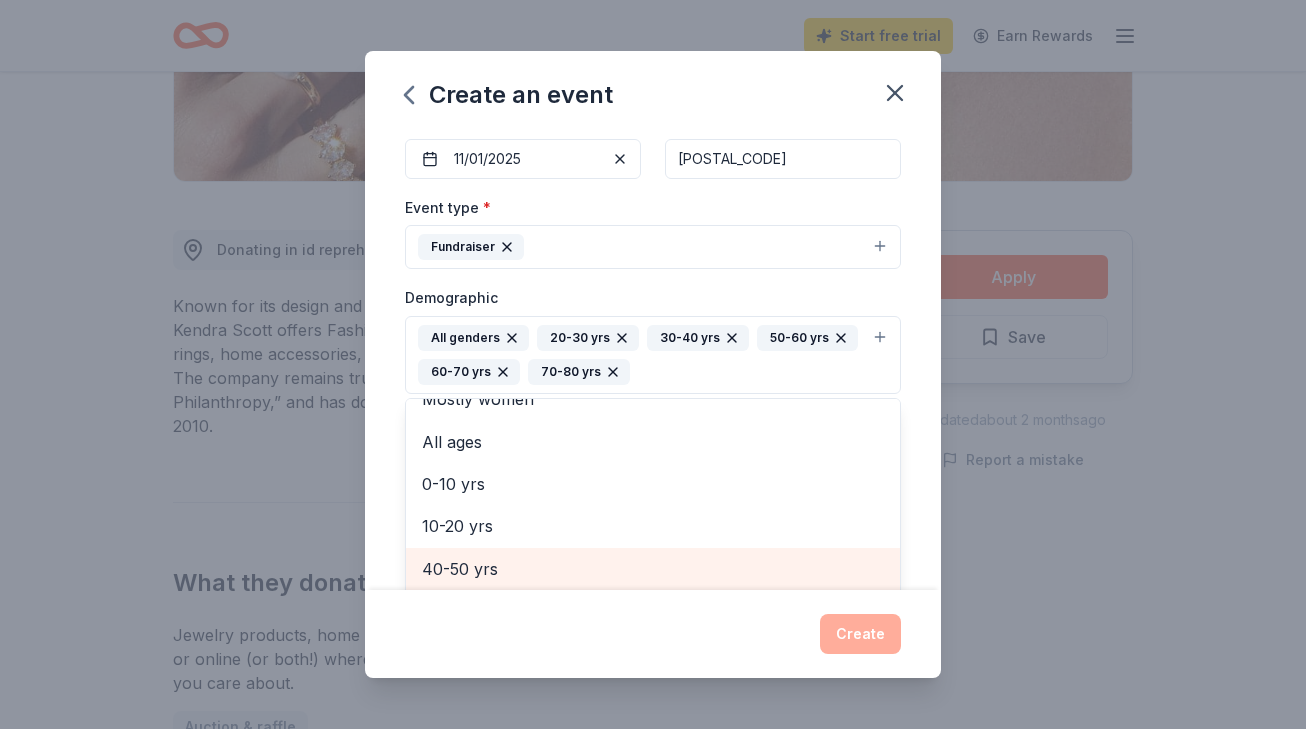 click on "40-50 yrs" at bounding box center (653, 569) 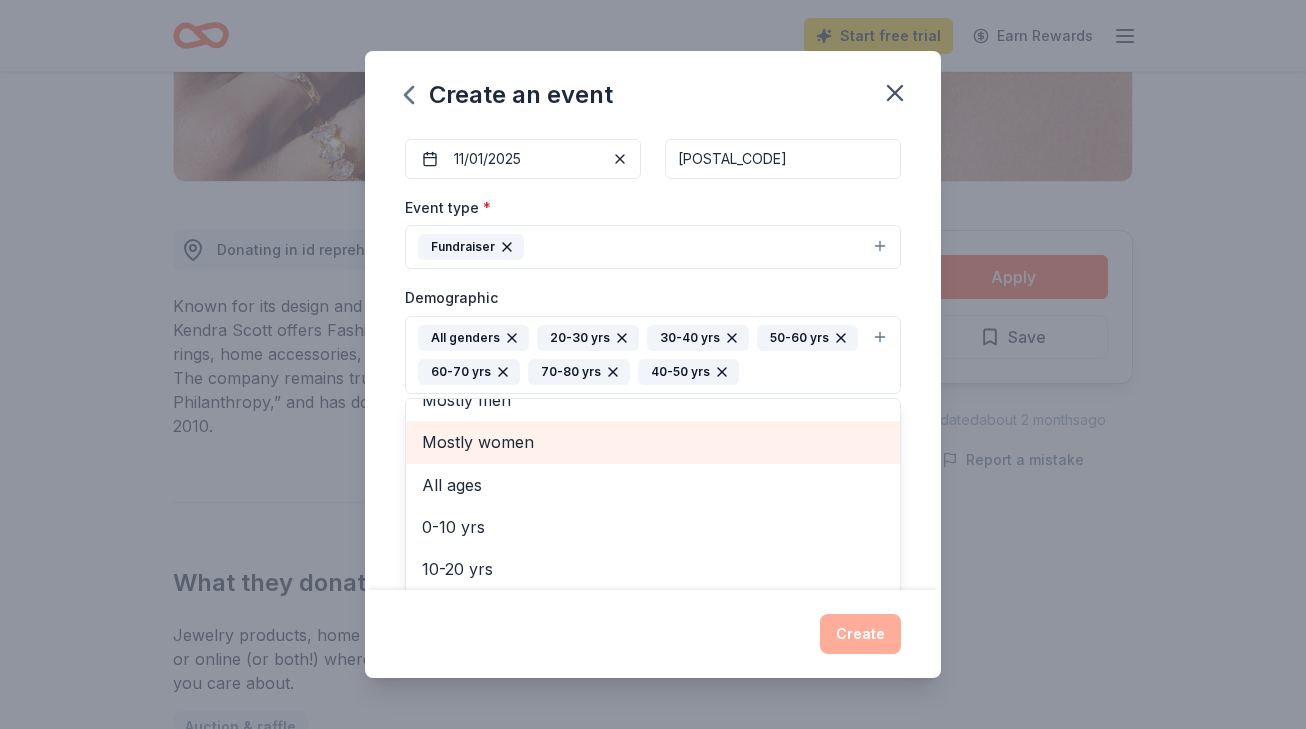 scroll, scrollTop: 24, scrollLeft: 0, axis: vertical 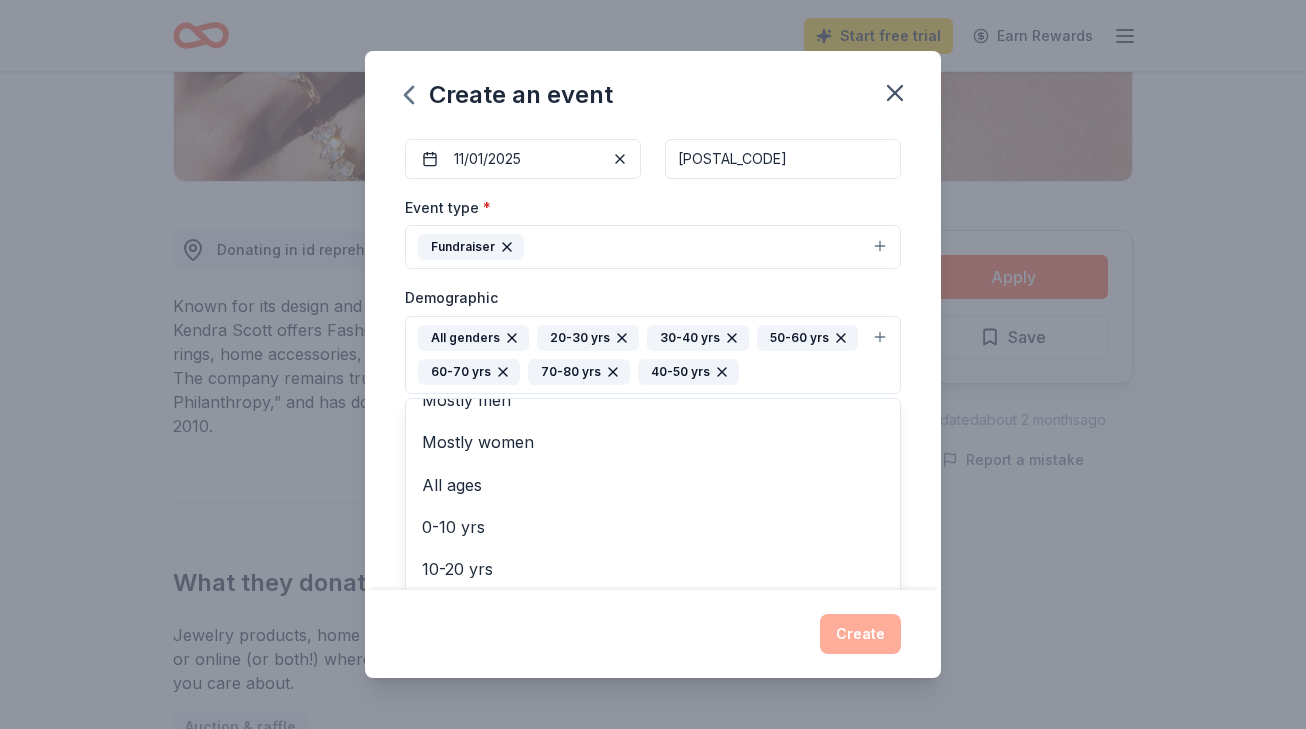 click on "Create an event Event name * 12th Annual No Foot Too Small Gala 34 /100 Event website https://www.nofoottoosmall.org/events/gala.html Attendance * 800 Date * 11/01/2025 ZIP code * 52241 Event type * Fundraiser Demographic All genders 20-30 yrs 30-40 yrs 50-60 yrs 60-70 yrs 70-80 yrs 40-50 yrs Mostly men Mostly women All ages 0-10 yrs 10-20 yrs 80+ yrs We use this information to help brands find events with their target demographic to sponsor their products. Mailing address Apt/unit Description What are you looking for? * Auction & raffle Meals Snacks Desserts Alcohol Beverages Send me reminders Email me reminders of donor application deadlines Recurring event Create" at bounding box center (653, 364) 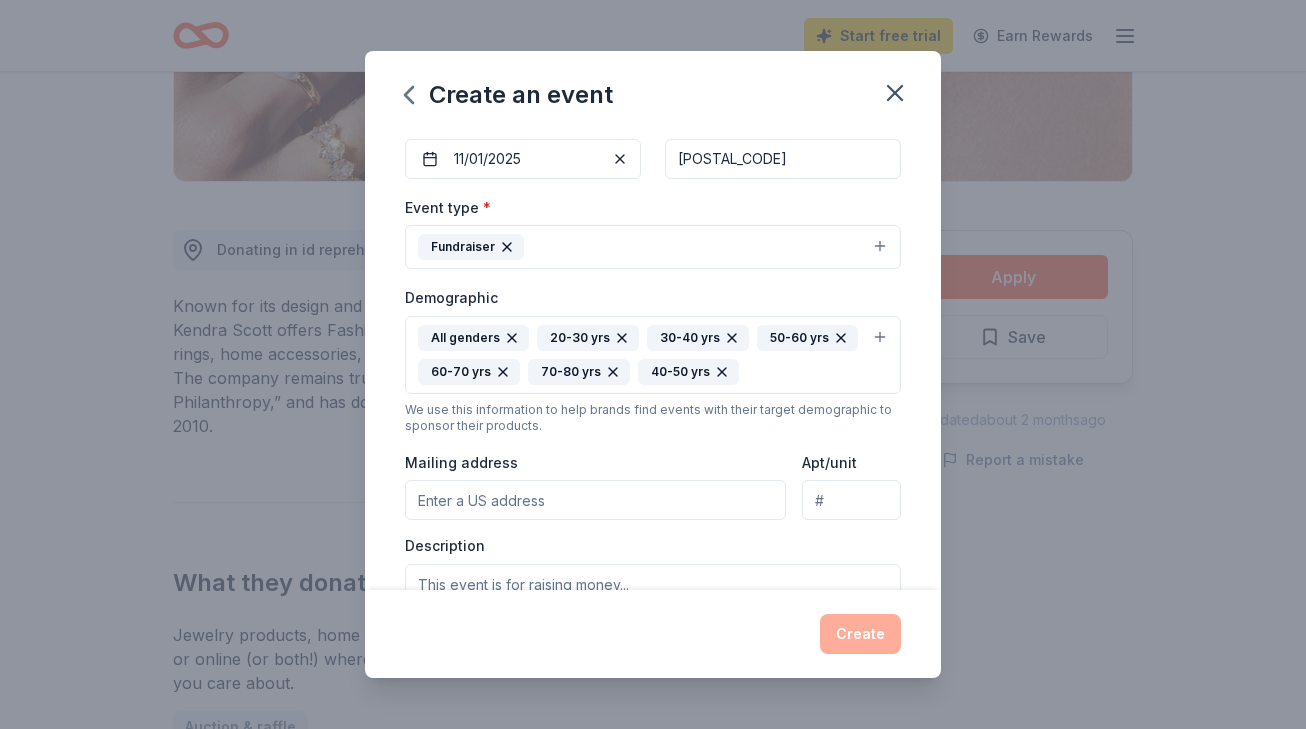 click on "Event type * Fundraiser Demographic All genders 20-30 yrs 30-40 yrs 50-60 yrs 60-70 yrs 70-80 yrs 40-50 yrs We use this information to help brands find events with their target demographic to sponsor their products. Mailing address Apt/unit Description" at bounding box center [653, 424] 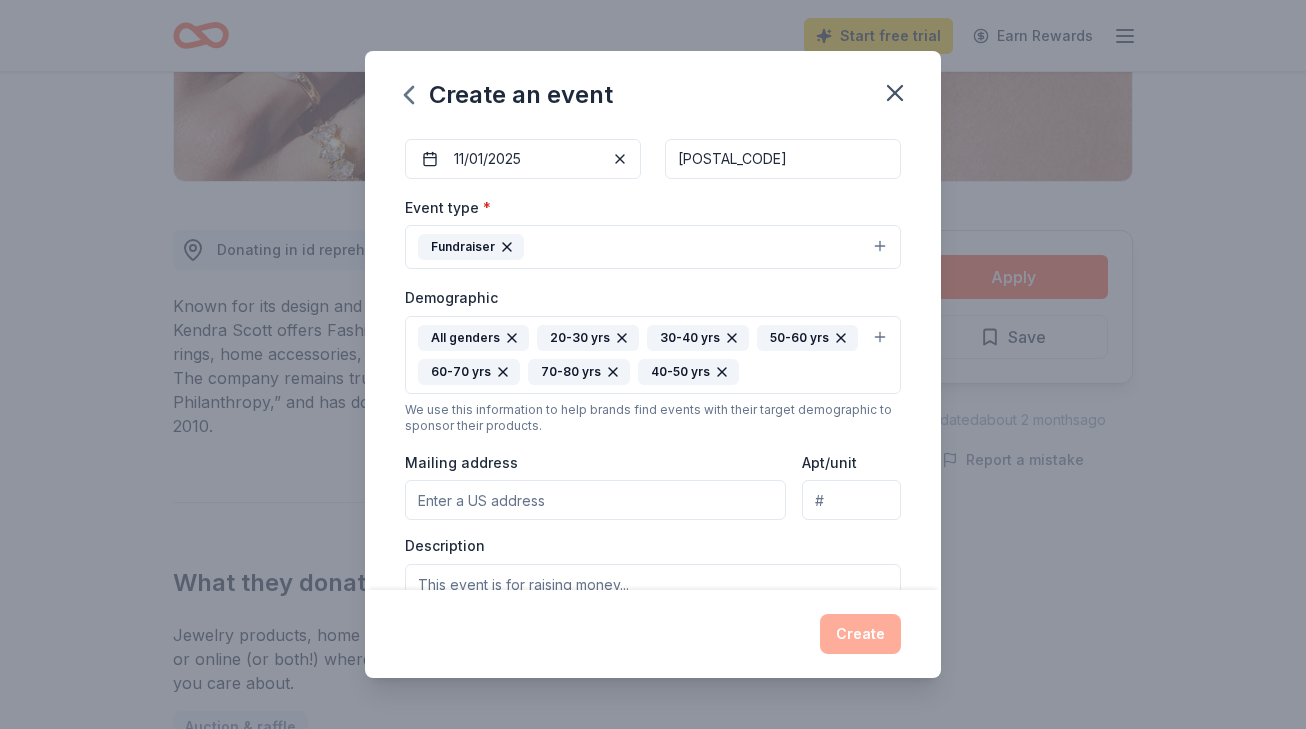 type on "[NUMBER] [STREET], [STREET] [NUMBER], [CITY], [STATE], [COUNTRY], [STREET] [NUMBER]" 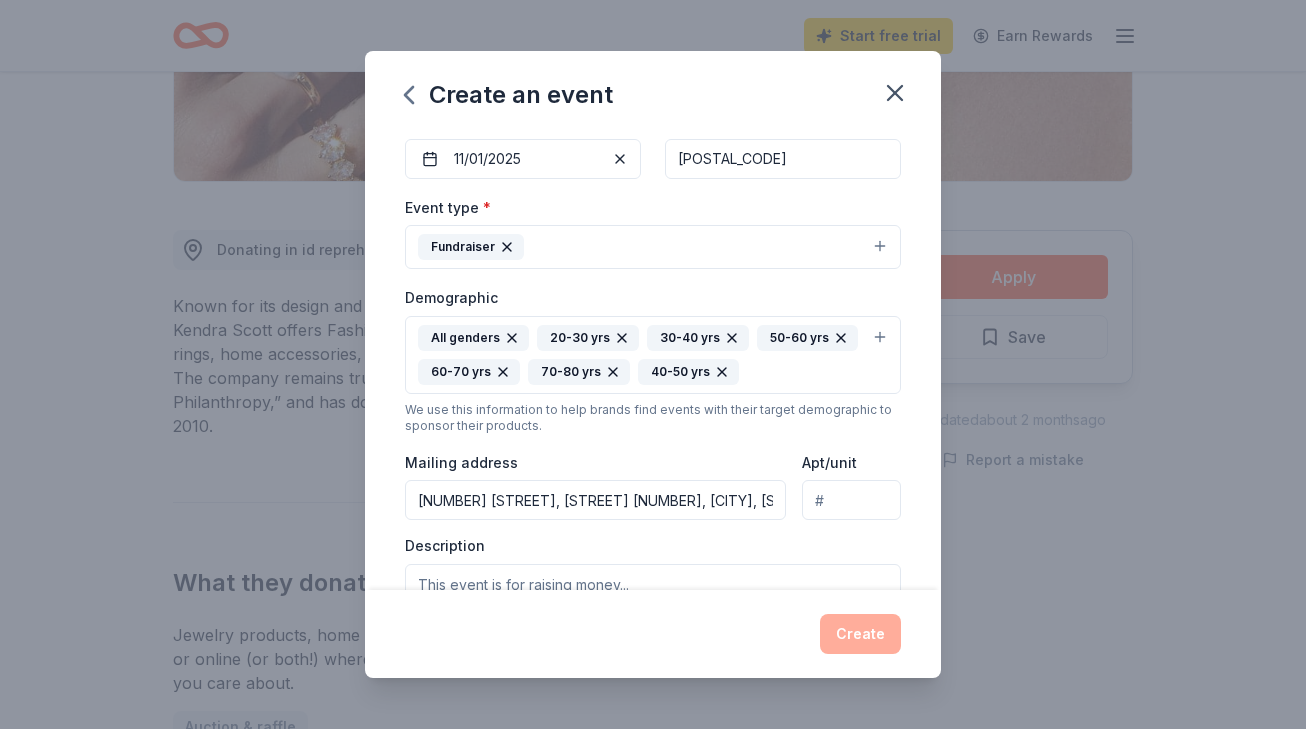type on "Suite 152" 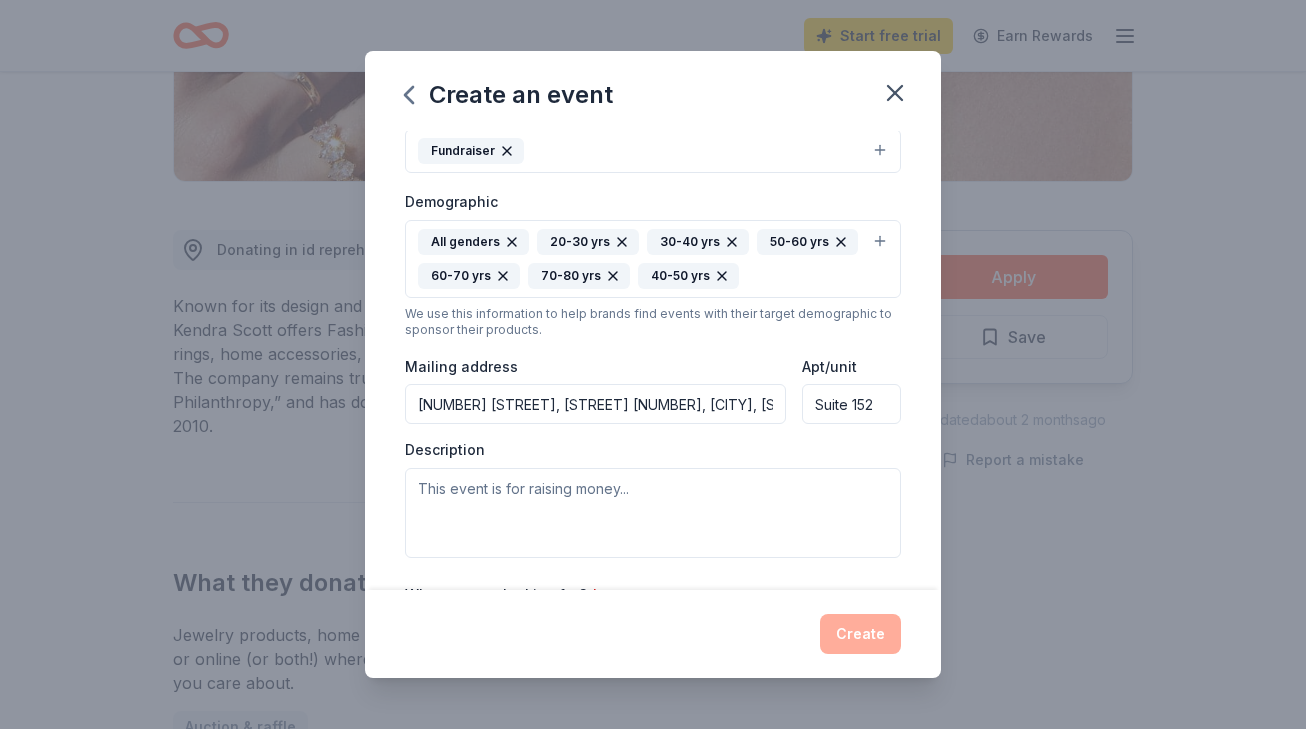 scroll, scrollTop: 294, scrollLeft: 0, axis: vertical 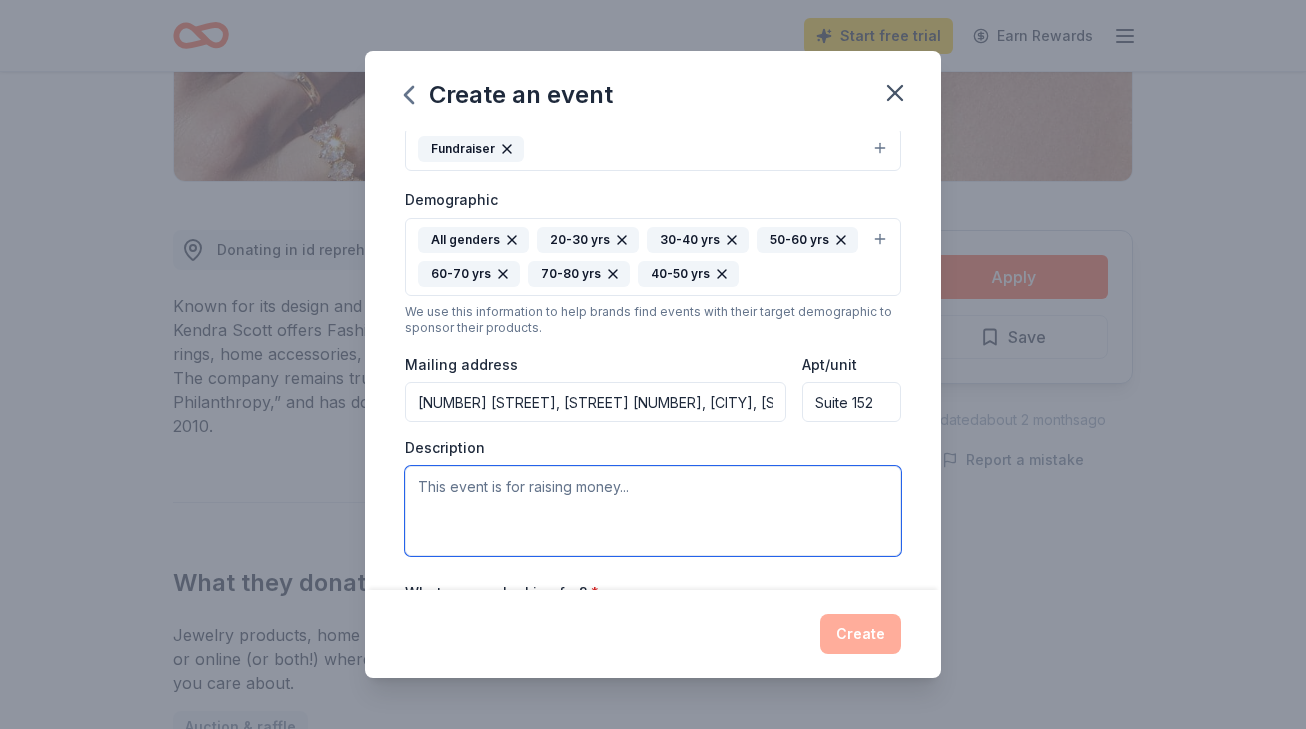 click at bounding box center (653, 511) 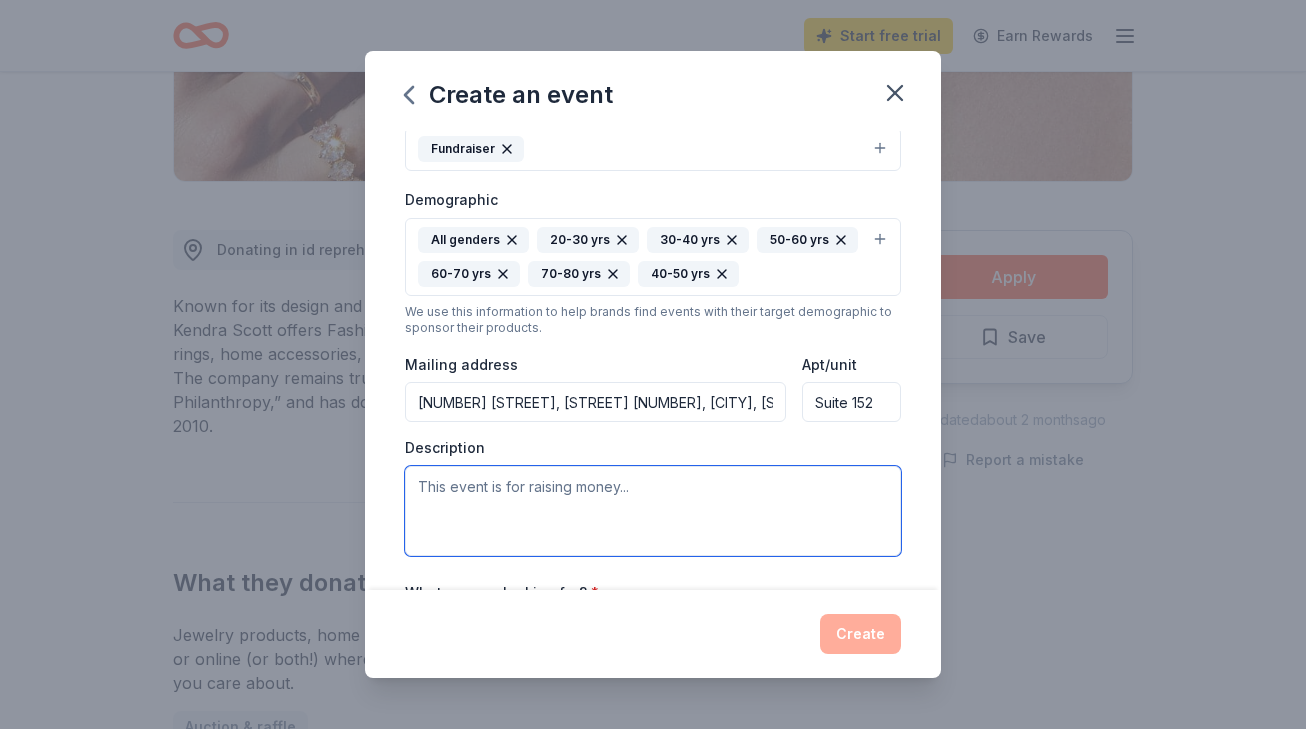 paste on "An unforgettable evening awaits.
Each year, more than 750 guests gather for our flagship fundraising celebration, a night to honor angels, unite our community, and fund our mission to support families navigating the unimaginable. This year promises to be our most meaningful and most magical yet.
Together, we’ll raise critical funds, create lasting memories, and remind families across the country that they are never alone.
What to Expect
Cocktail Hour & Silent Auction | Doors open at 4:00 PM
Dinner + Live Auction | Begins at 6:00 PM
Program + Feature Family Tribute | 7:30 PM
Post-Party Celebration | 9:00 PM
Close out the evening in style with our Post-Party a celebration like no other. This year, we’re working on something extra special to elevate the experience…think live music, dancing, and a nightcap you won’t want to miss. Stay tuned!" 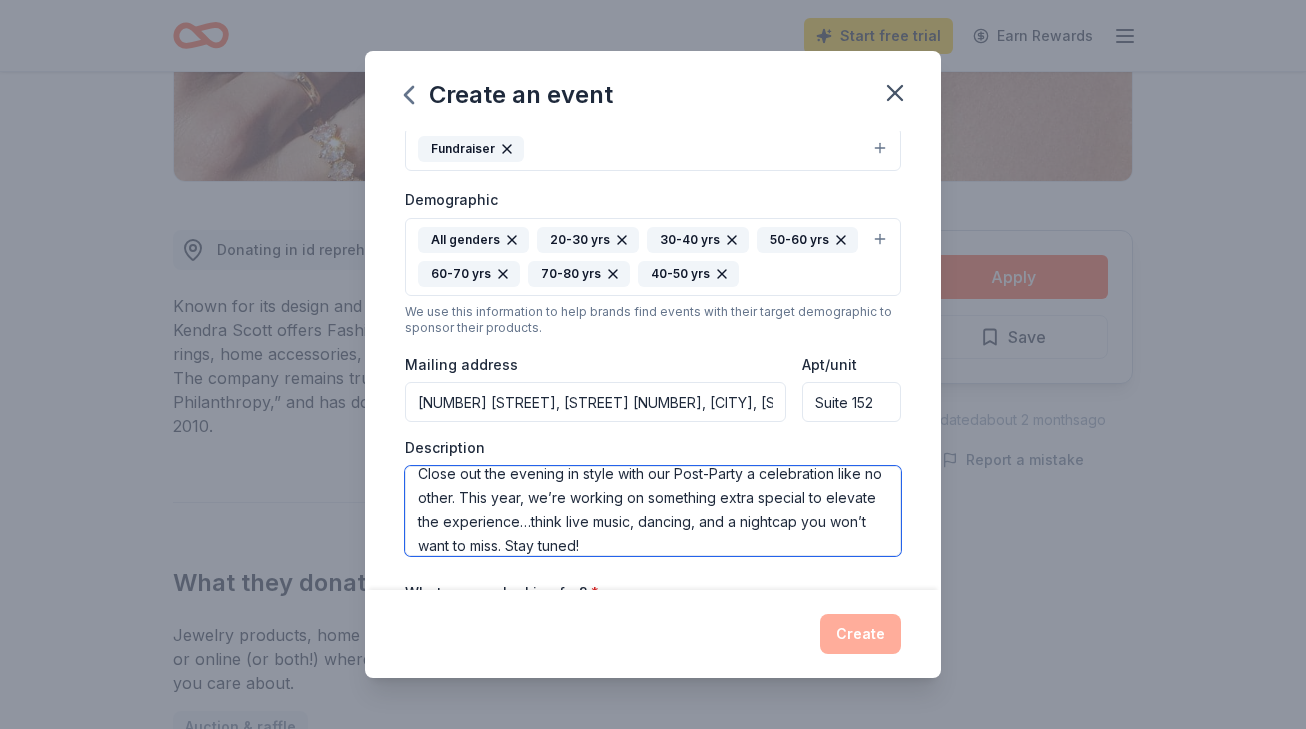 scroll, scrollTop: 432, scrollLeft: 0, axis: vertical 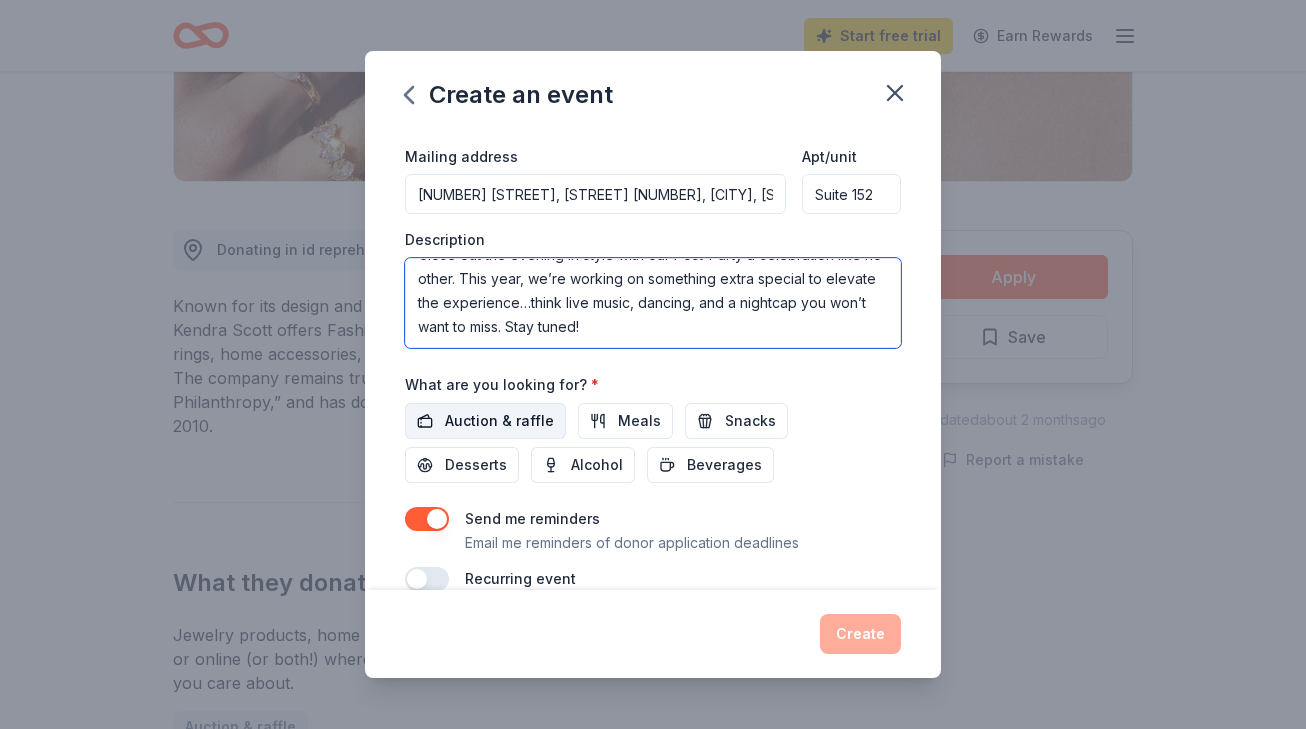 type on "An unforgettable evening awaits.
Each year, more than 750 guests gather for our flagship fundraising celebration, a night to honor angels, unite our community, and fund our mission to support families navigating the unimaginable. This year promises to be our most meaningful and most magical yet.
Together, we’ll raise critical funds, create lasting memories, and remind families across the country that they are never alone.
What to Expect
Cocktail Hour & Silent Auction | Doors open at 4:00 PM
Dinner + Live Auction | Begins at 6:00 PM
Program + Feature Family Tribute | 7:30 PM
Post-Party Celebration | 9:00 PM
Close out the evening in style with our Post-Party a celebration like no other. This year, we’re working on something extra special to elevate the experience…think live music, dancing, and a nightcap you won’t want to miss. Stay tuned!" 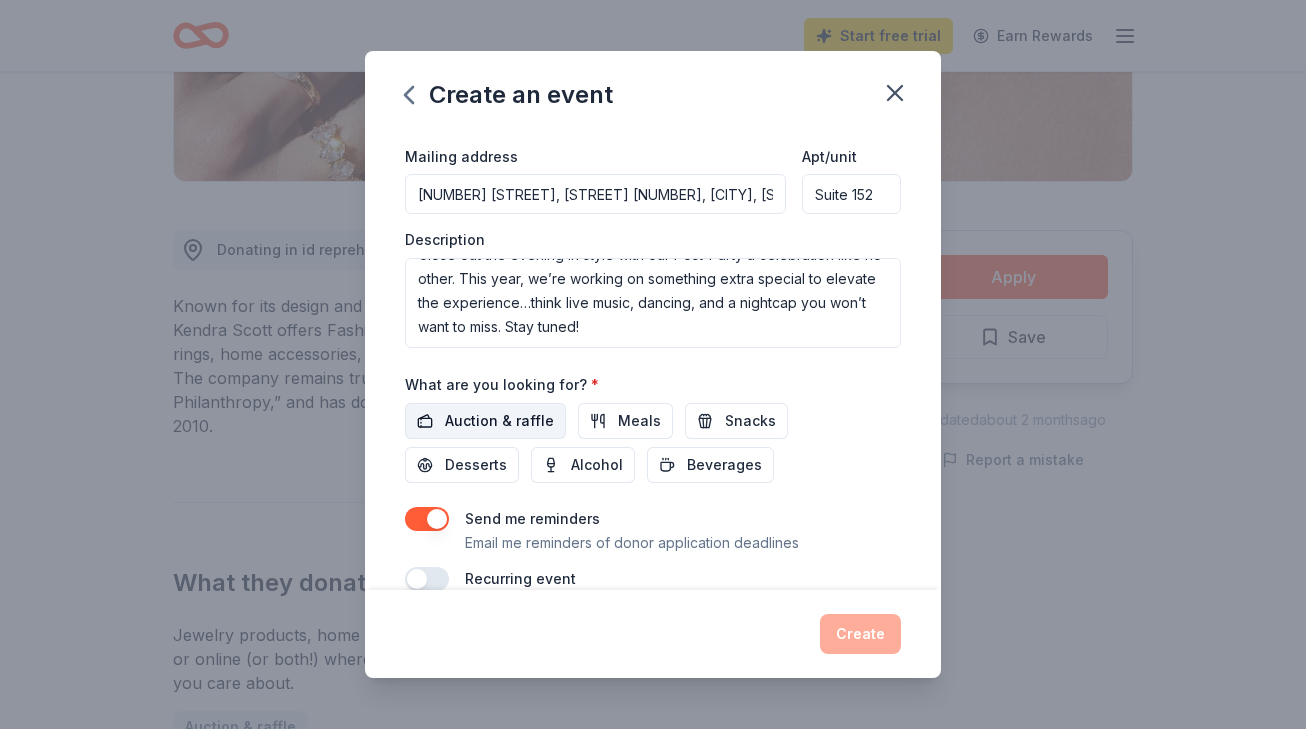 click on "Auction & raffle" at bounding box center [499, 421] 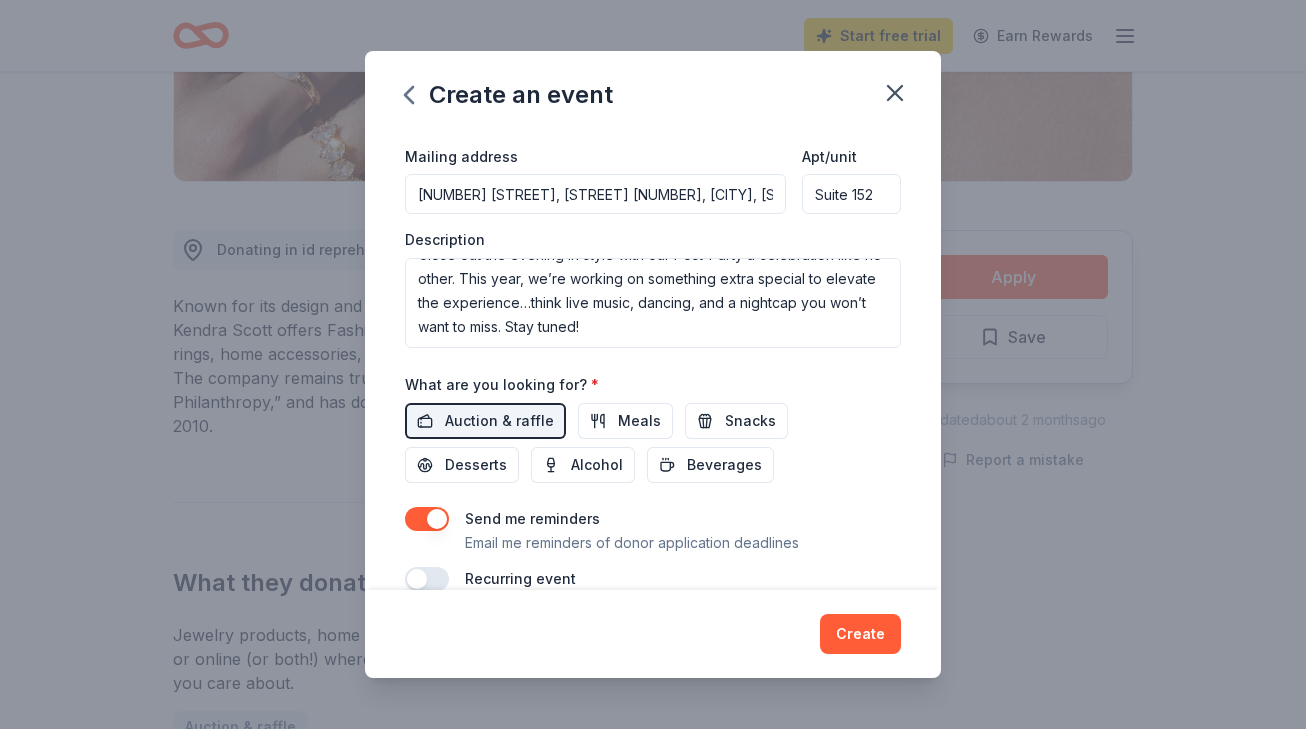 scroll, scrollTop: 534, scrollLeft: 0, axis: vertical 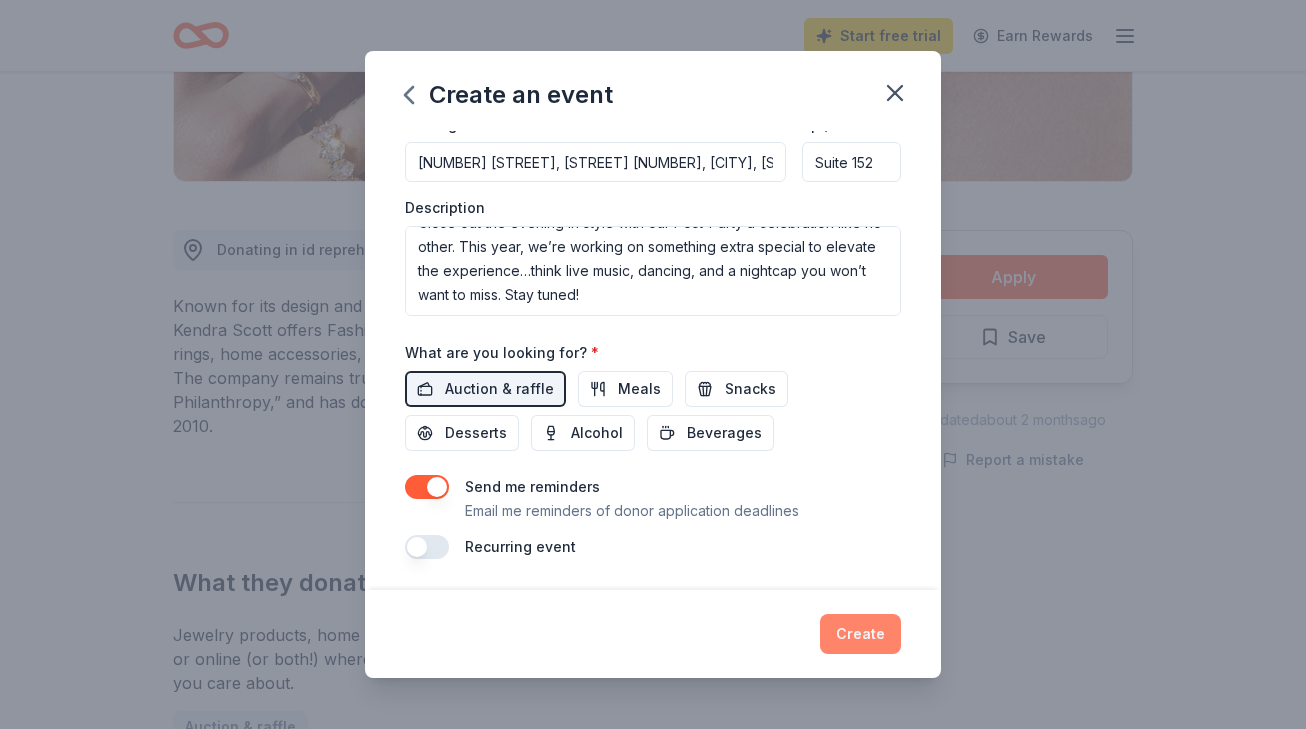 click on "Create" at bounding box center (860, 634) 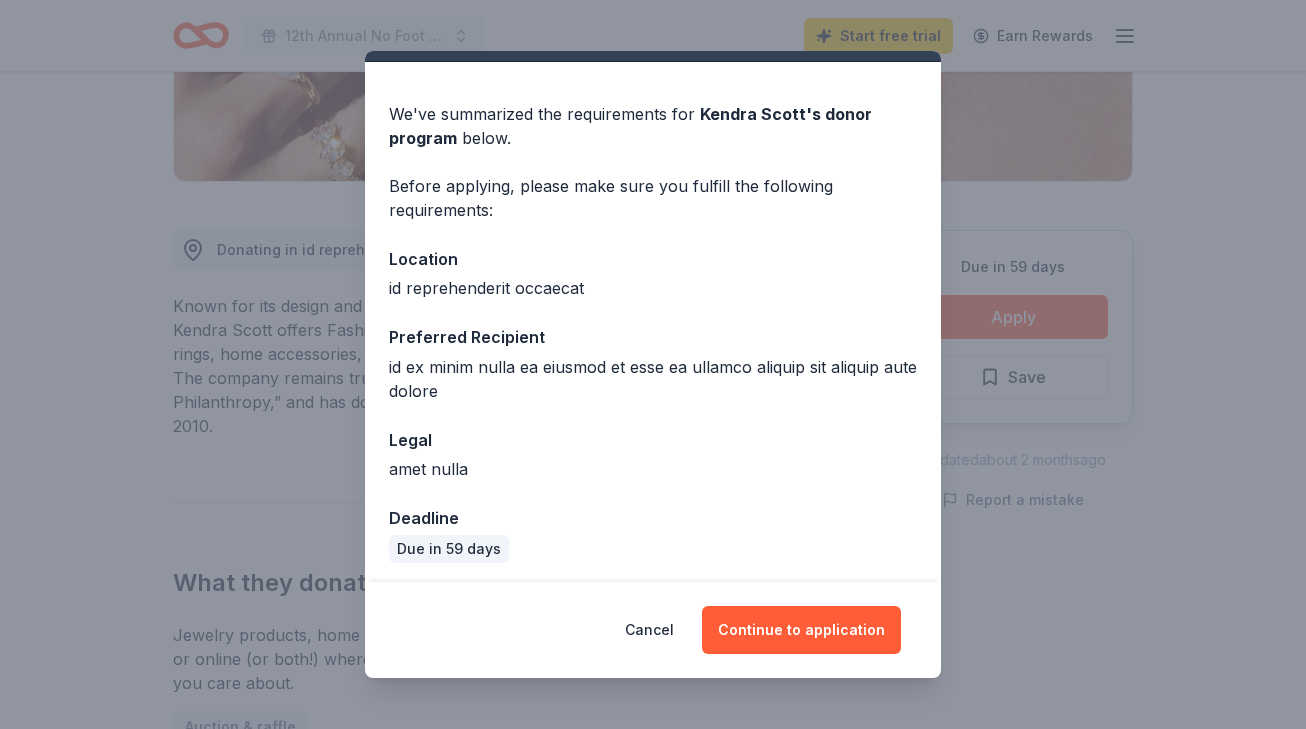 scroll, scrollTop: 51, scrollLeft: 0, axis: vertical 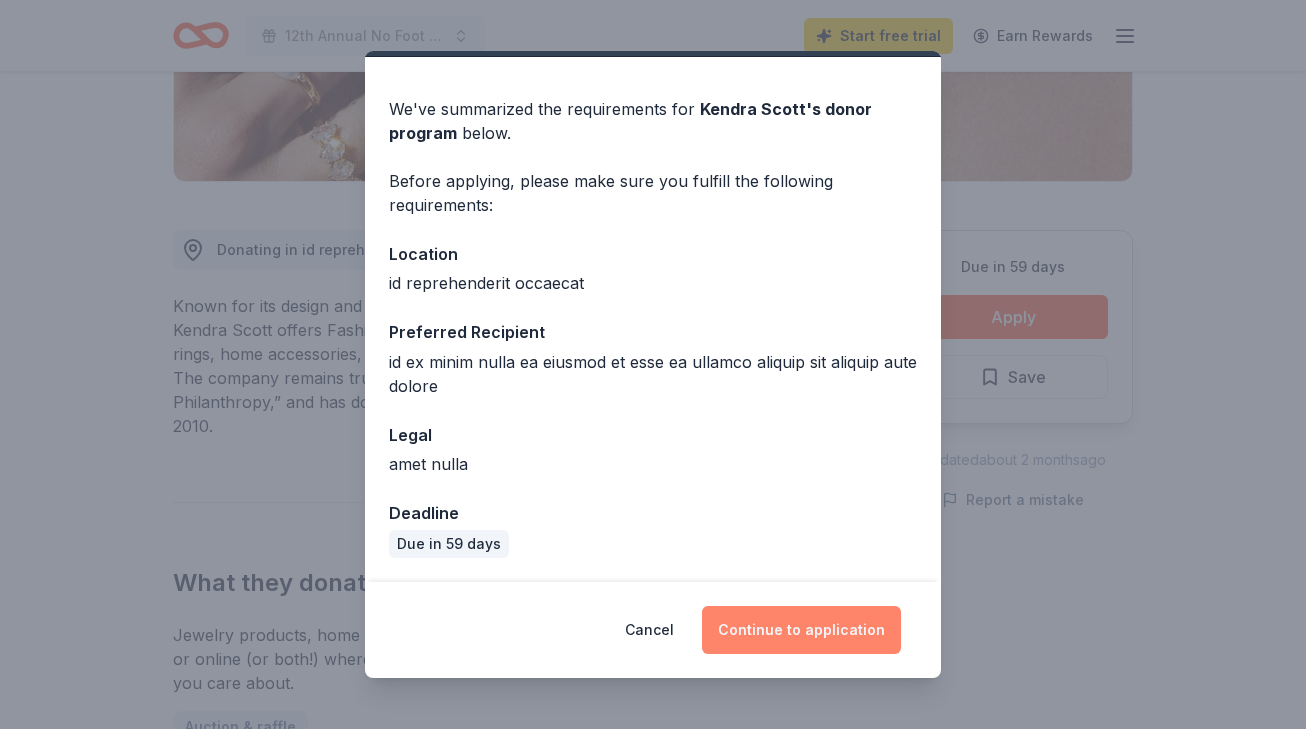click on "Continue to application" at bounding box center [801, 630] 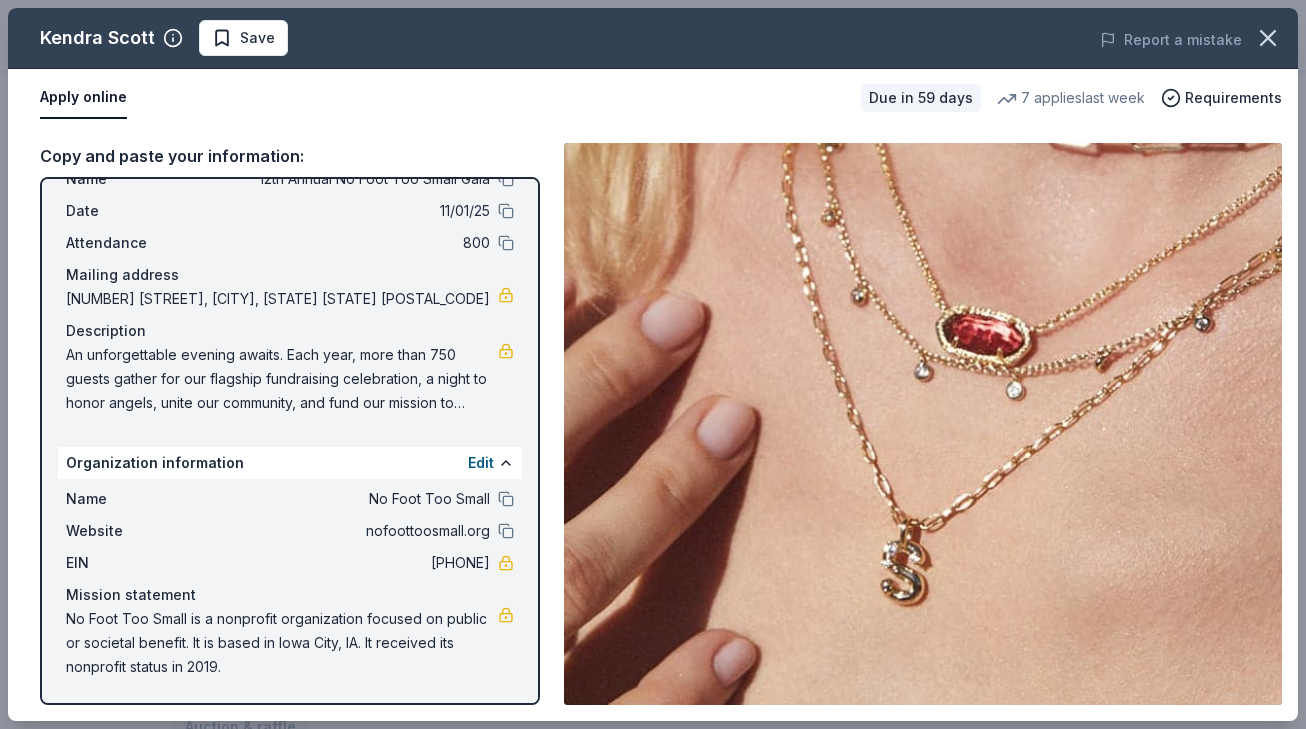 scroll, scrollTop: 0, scrollLeft: 0, axis: both 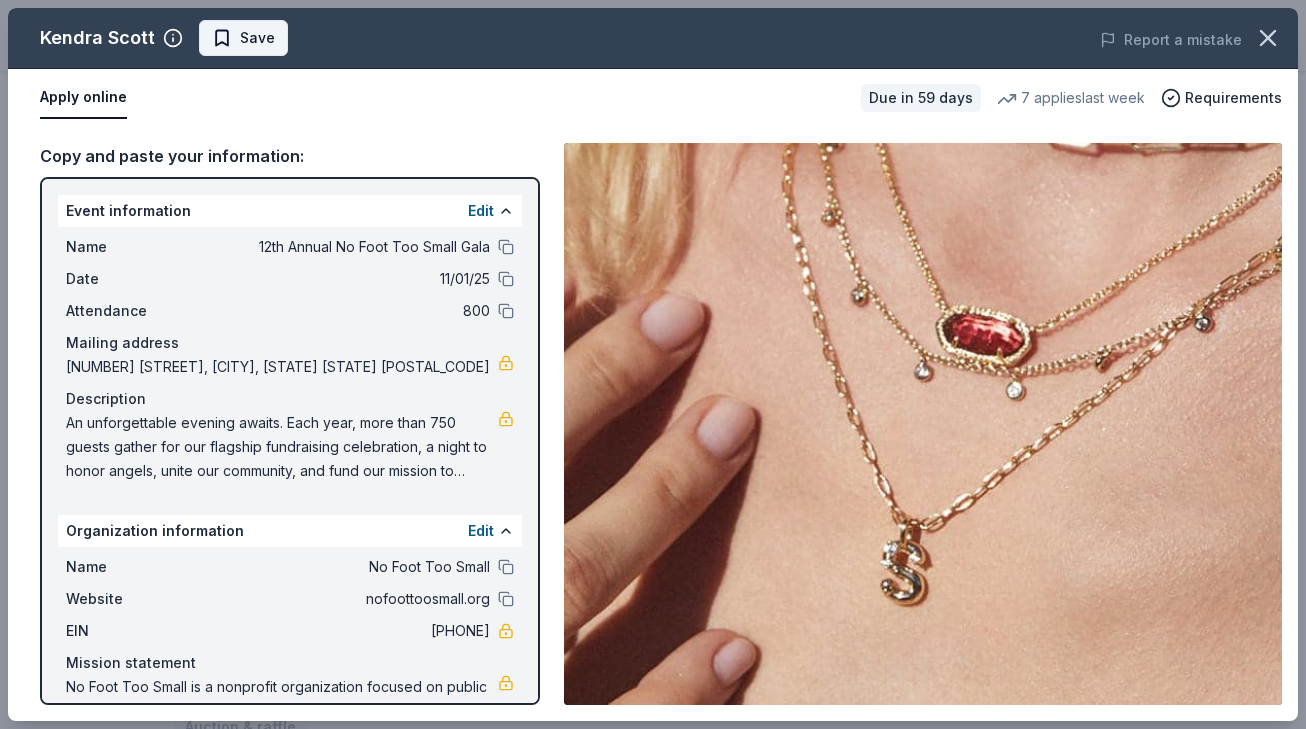 click on "Save" at bounding box center (257, 38) 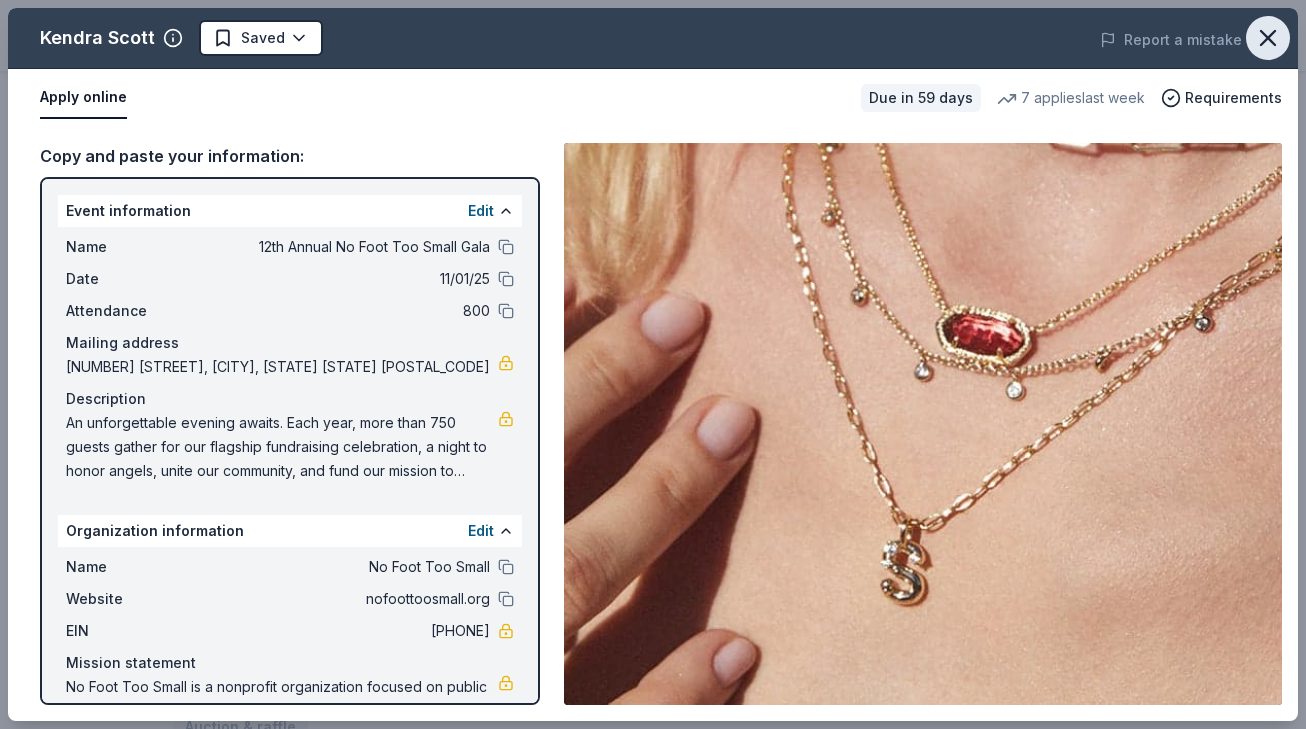 click 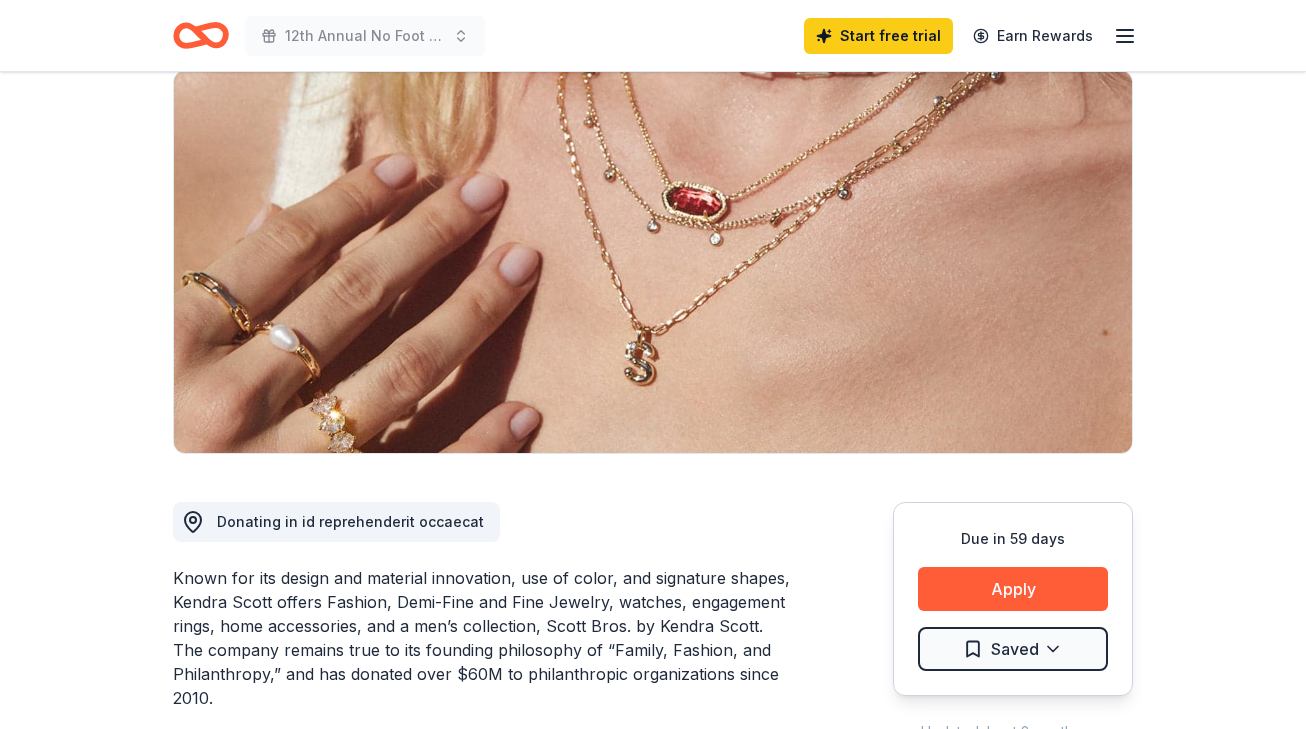 scroll, scrollTop: 77, scrollLeft: 0, axis: vertical 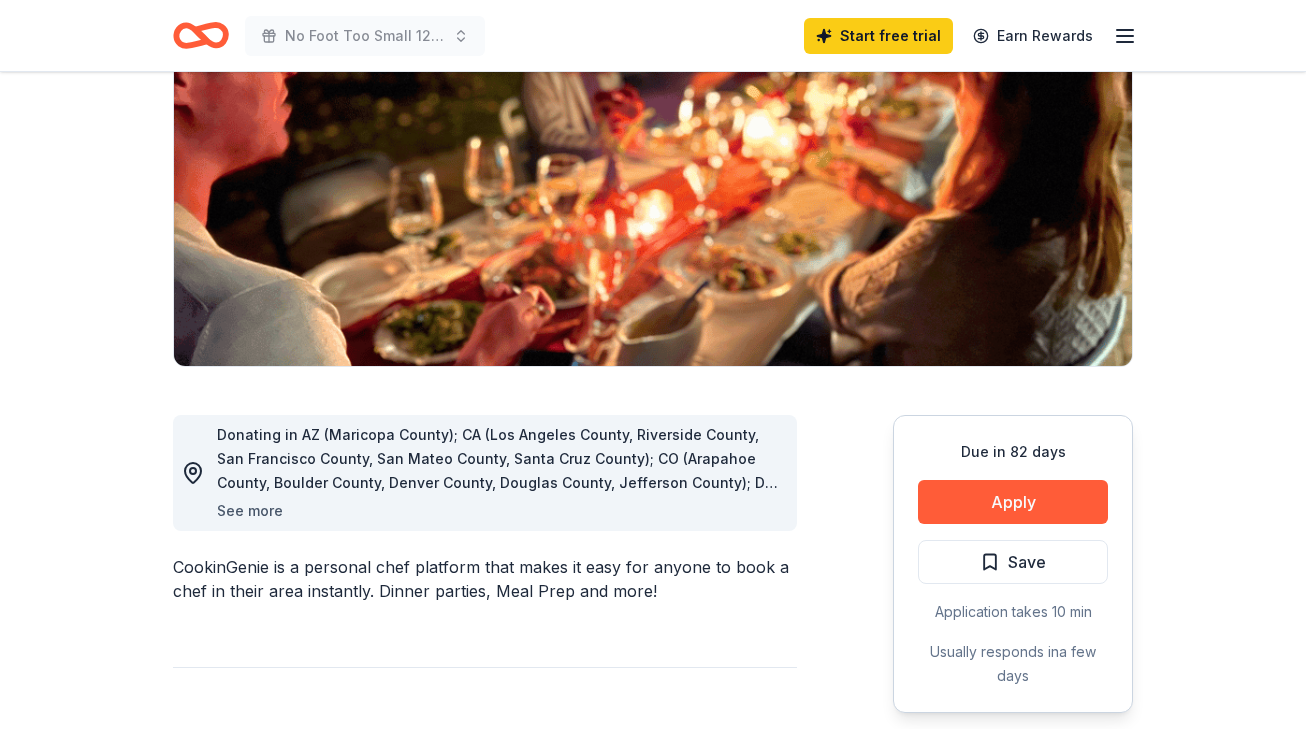 click on "See more" at bounding box center [250, 511] 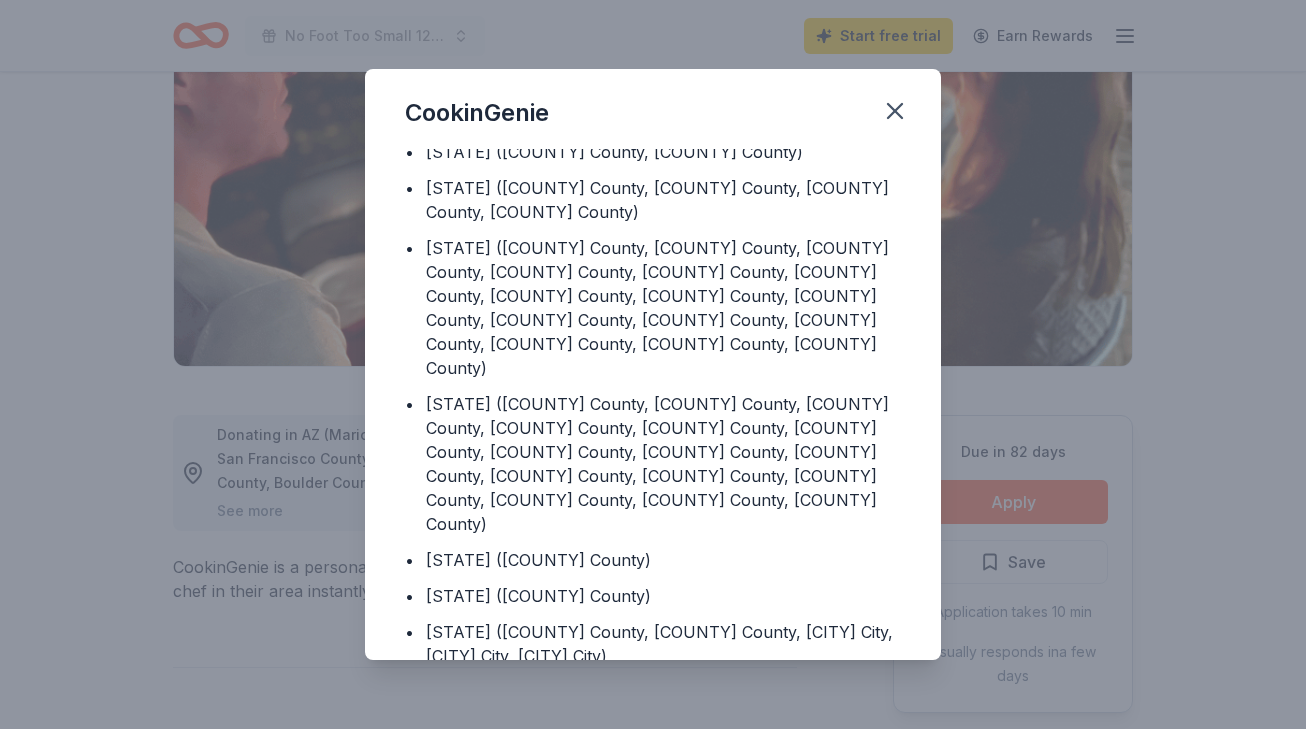 scroll, scrollTop: 0, scrollLeft: 0, axis: both 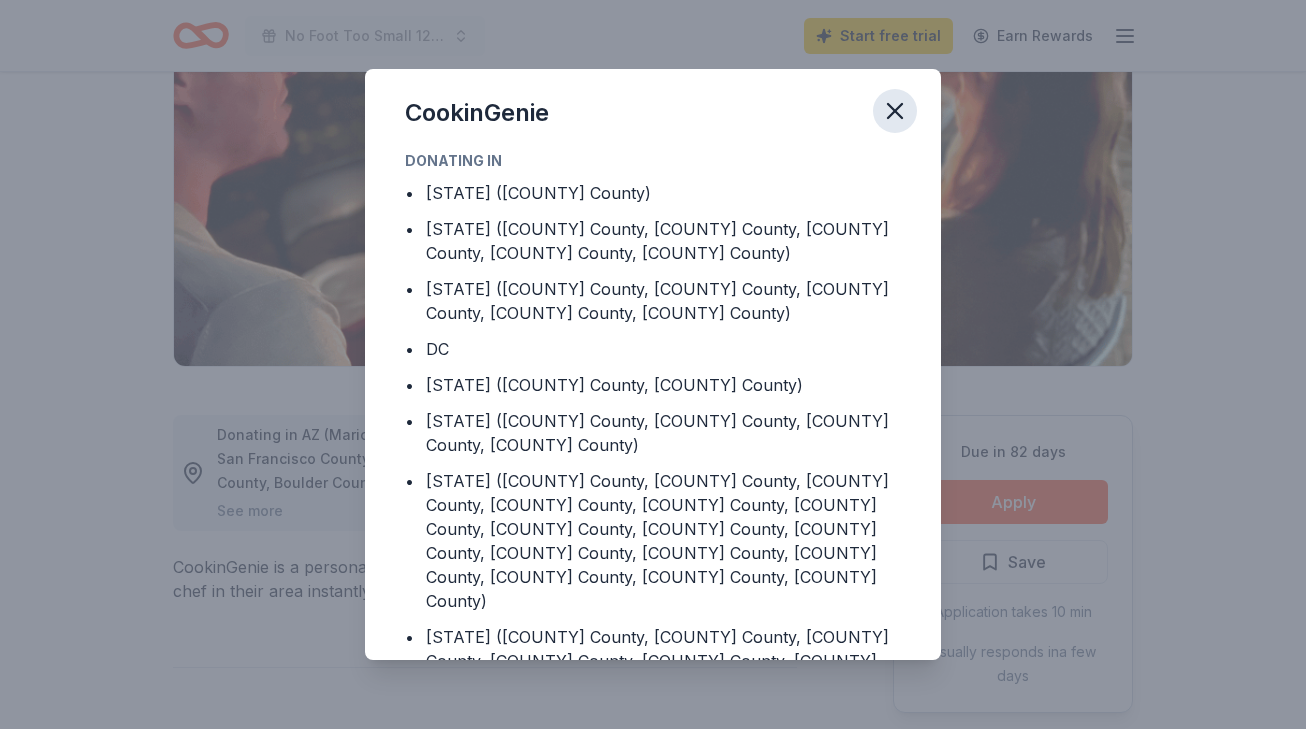 click 